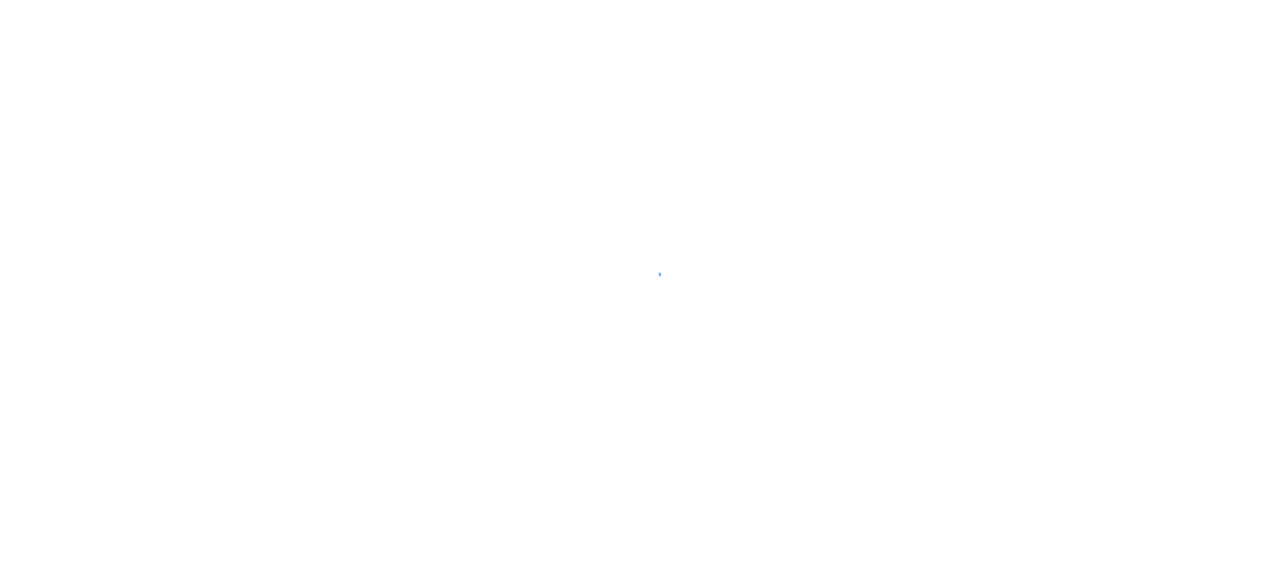 scroll, scrollTop: 0, scrollLeft: 0, axis: both 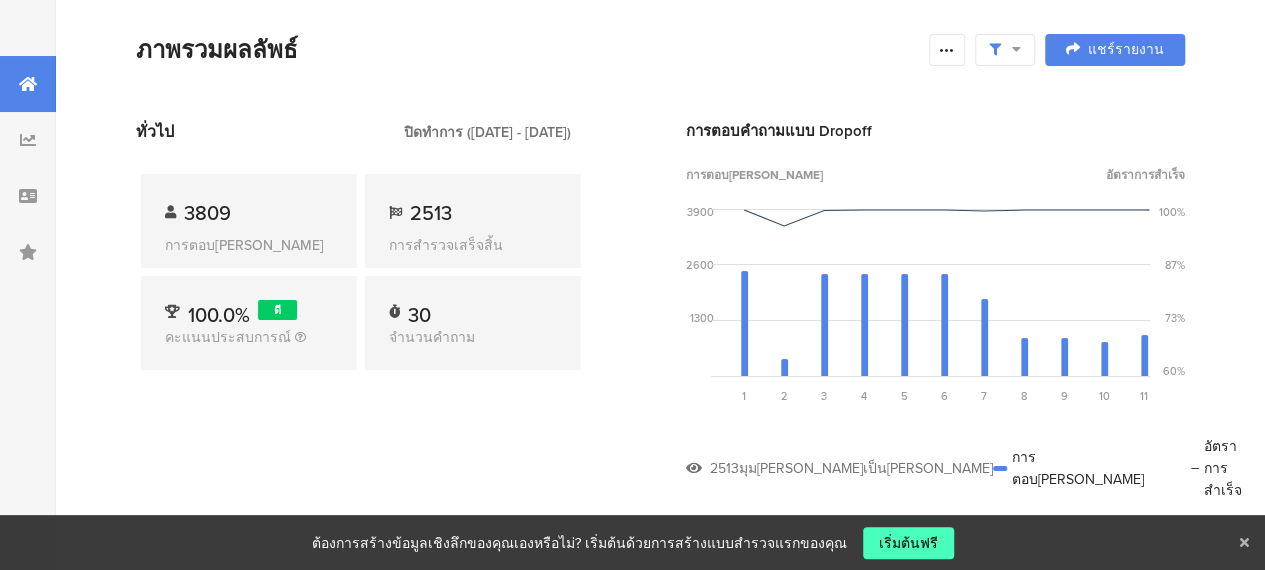click on "ภาพรวมผลลัพธ์" at bounding box center [527, 49] 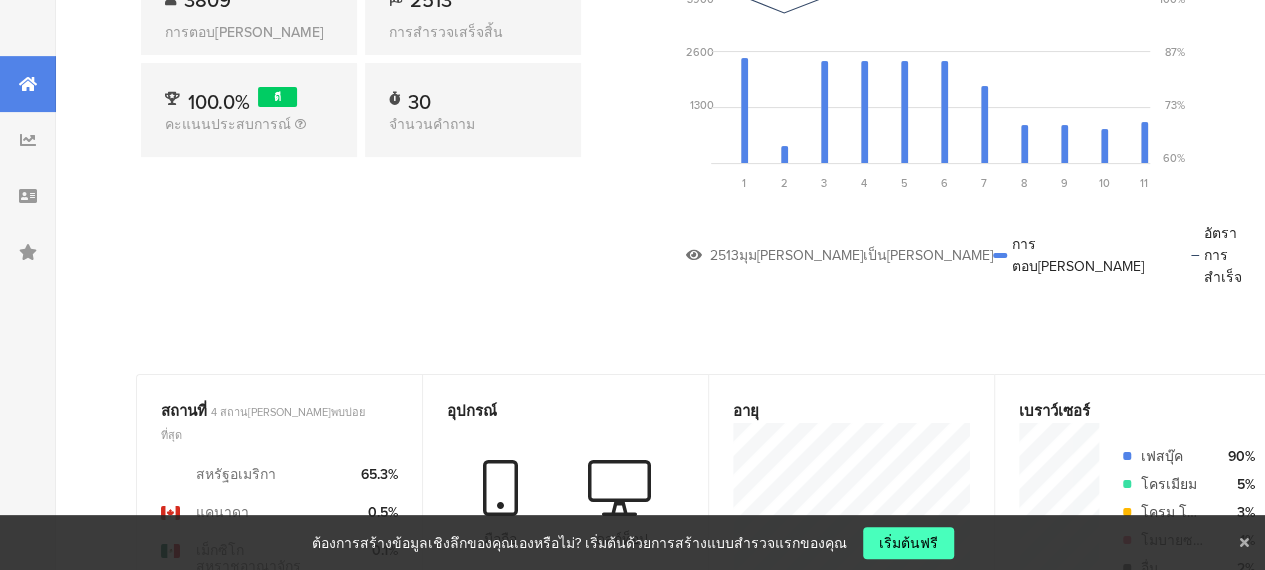 scroll, scrollTop: 300, scrollLeft: 0, axis: vertical 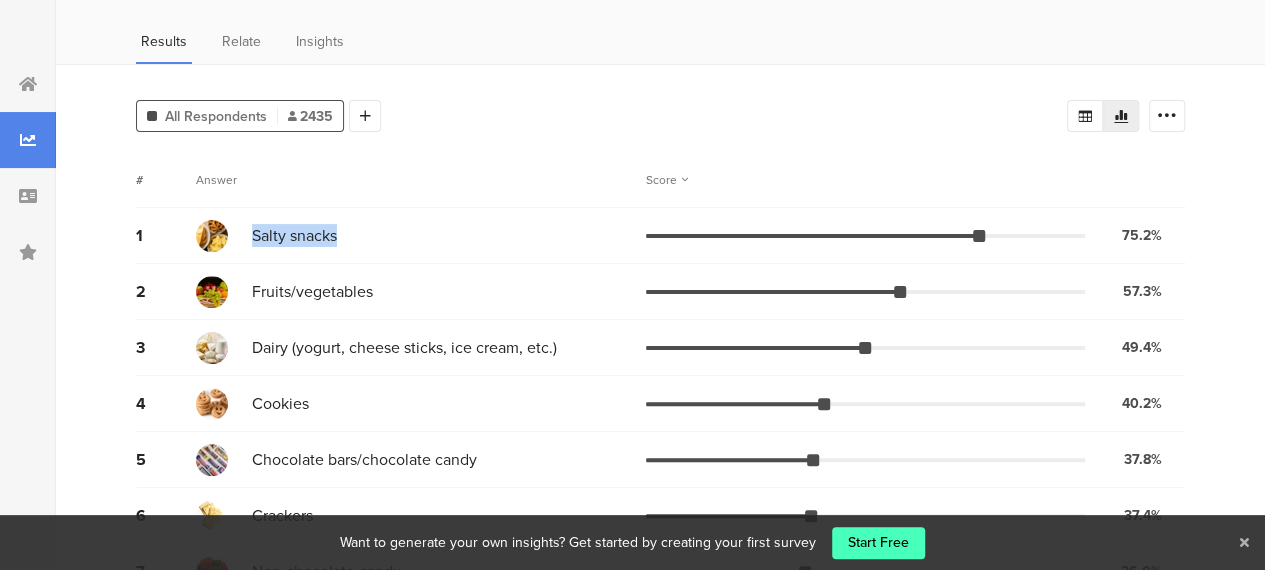 drag, startPoint x: 256, startPoint y: 236, endPoint x: 366, endPoint y: 237, distance: 110.00455 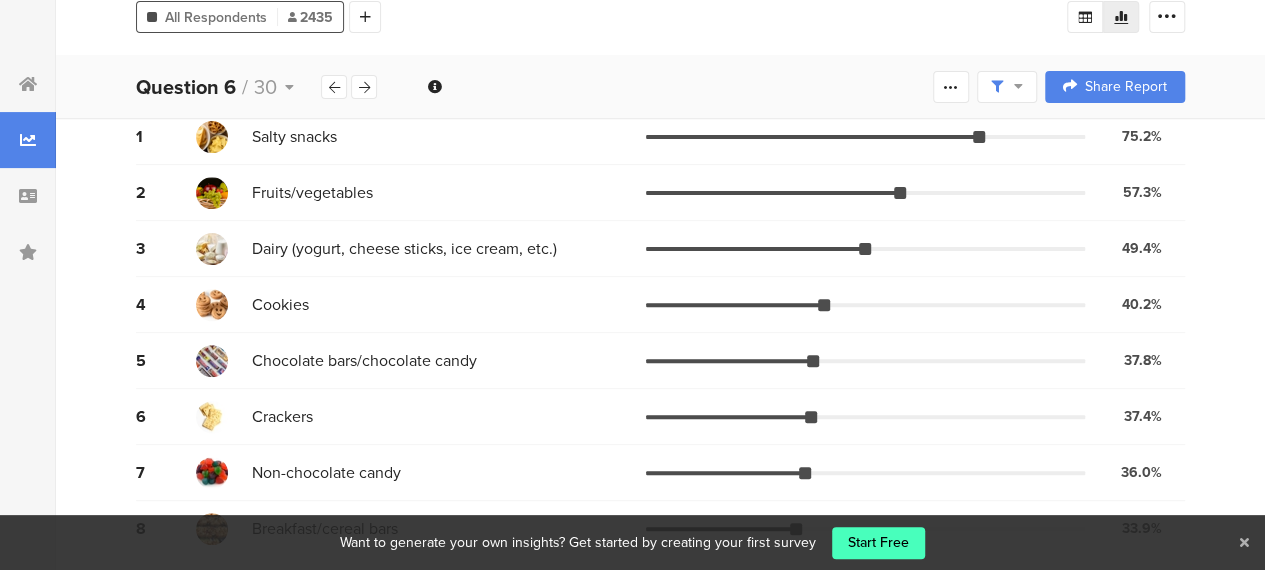 scroll, scrollTop: 200, scrollLeft: 0, axis: vertical 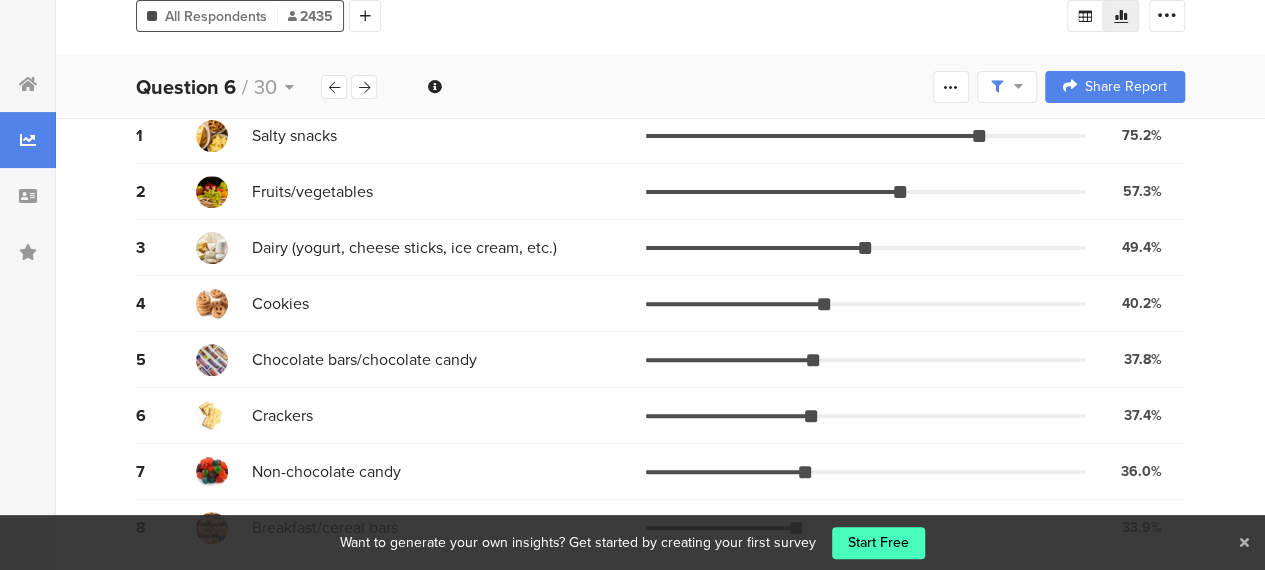 click on "2     Fruits/vegetables             57.3%   1395 votes" at bounding box center [660, 192] 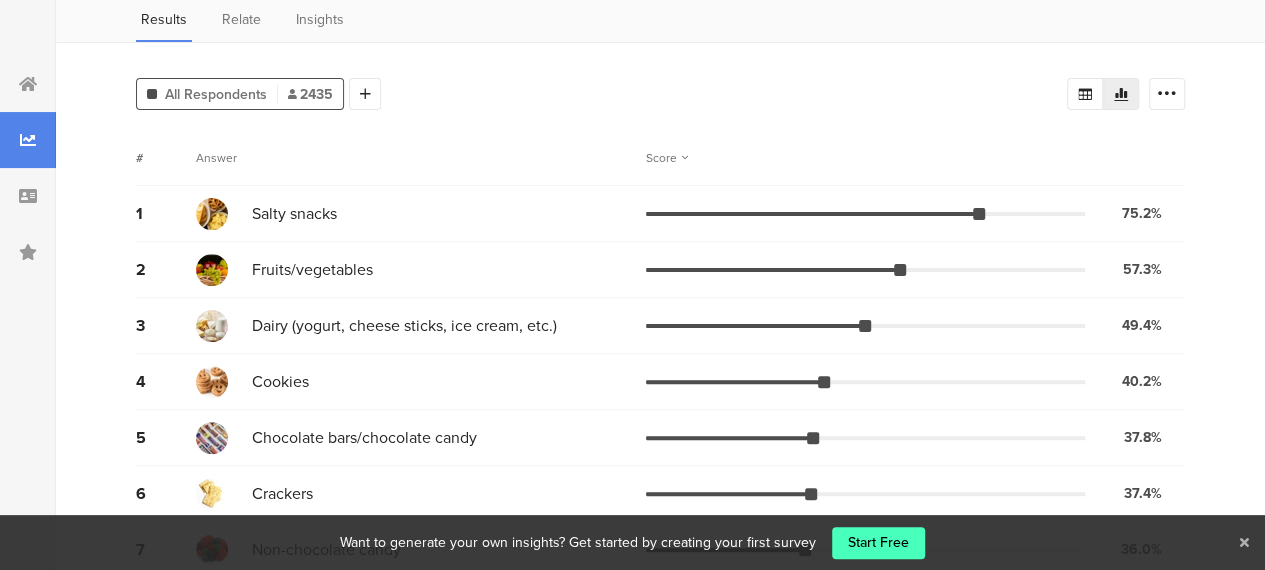 scroll, scrollTop: 0, scrollLeft: 0, axis: both 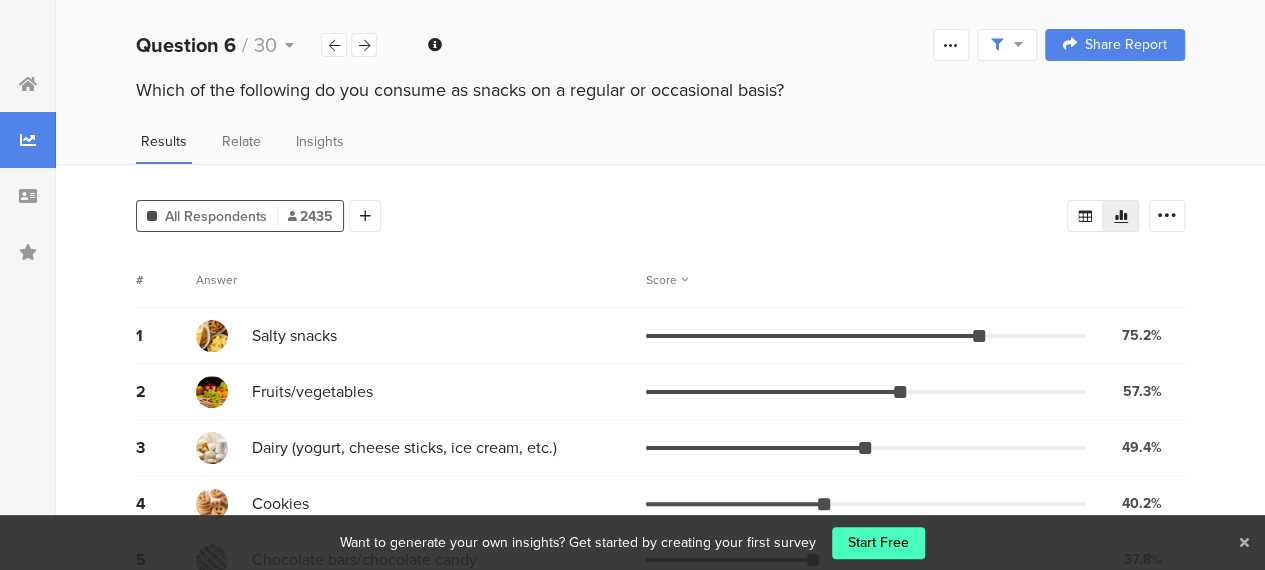 click at bounding box center [685, 280] 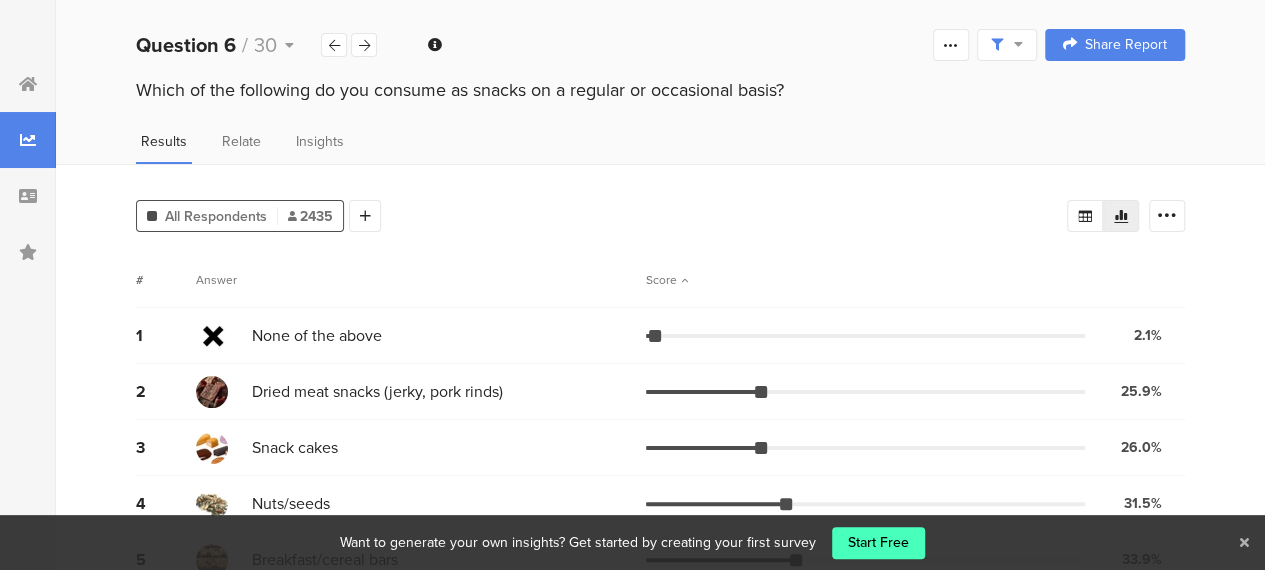 click on "Score" at bounding box center [667, 280] 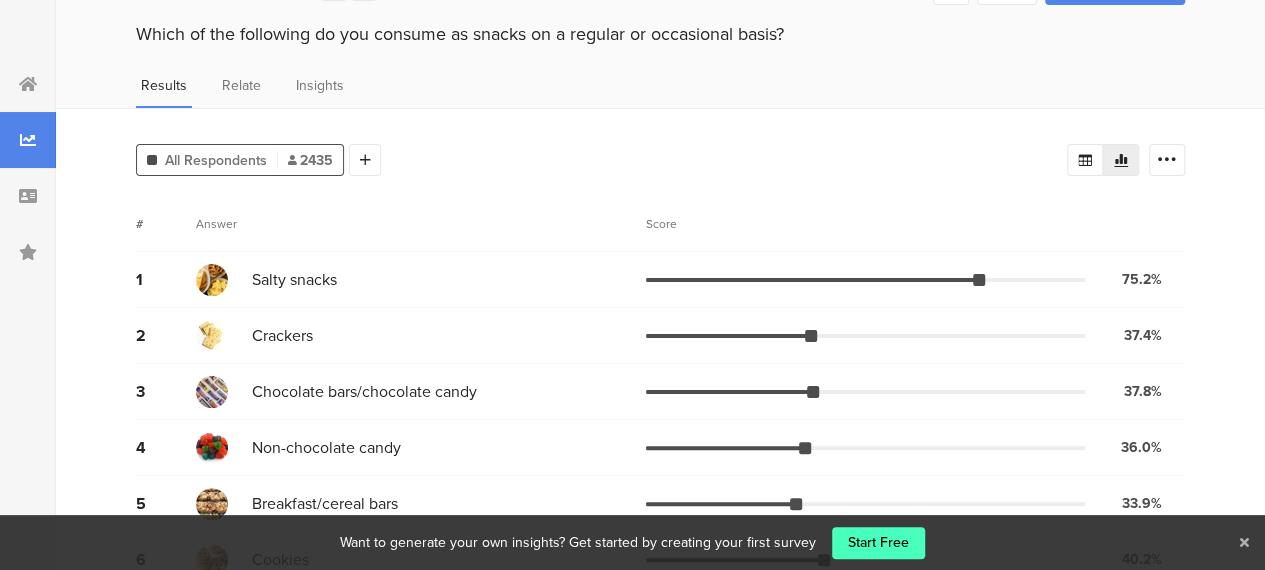scroll, scrollTop: 100, scrollLeft: 0, axis: vertical 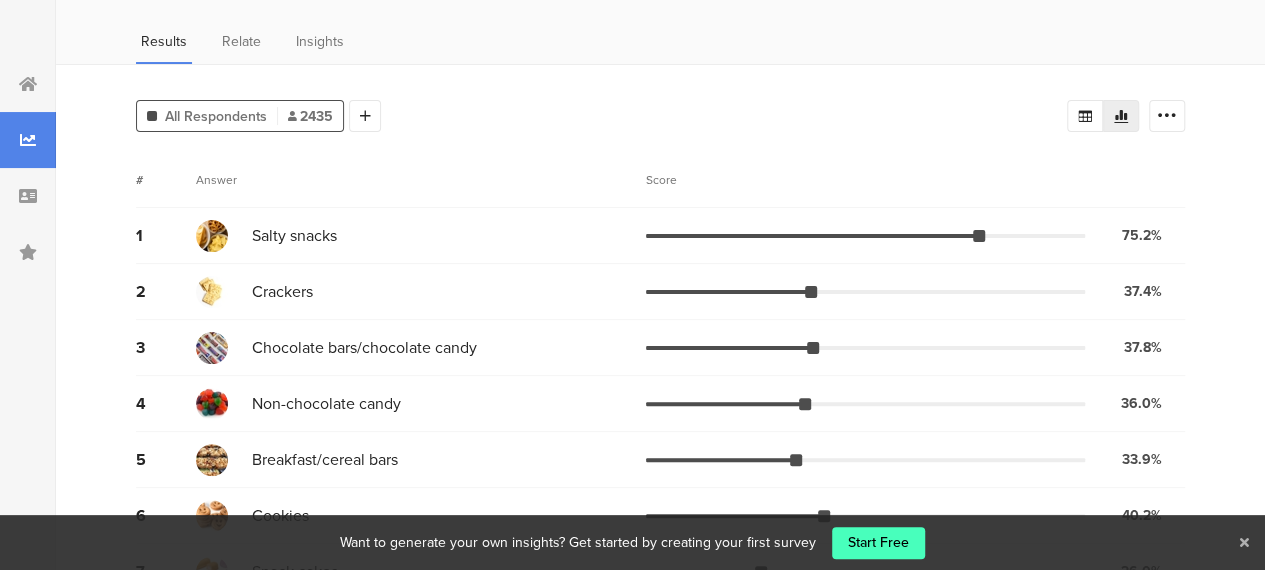 drag, startPoint x: 990, startPoint y: 236, endPoint x: 1090, endPoint y: 245, distance: 100.40418 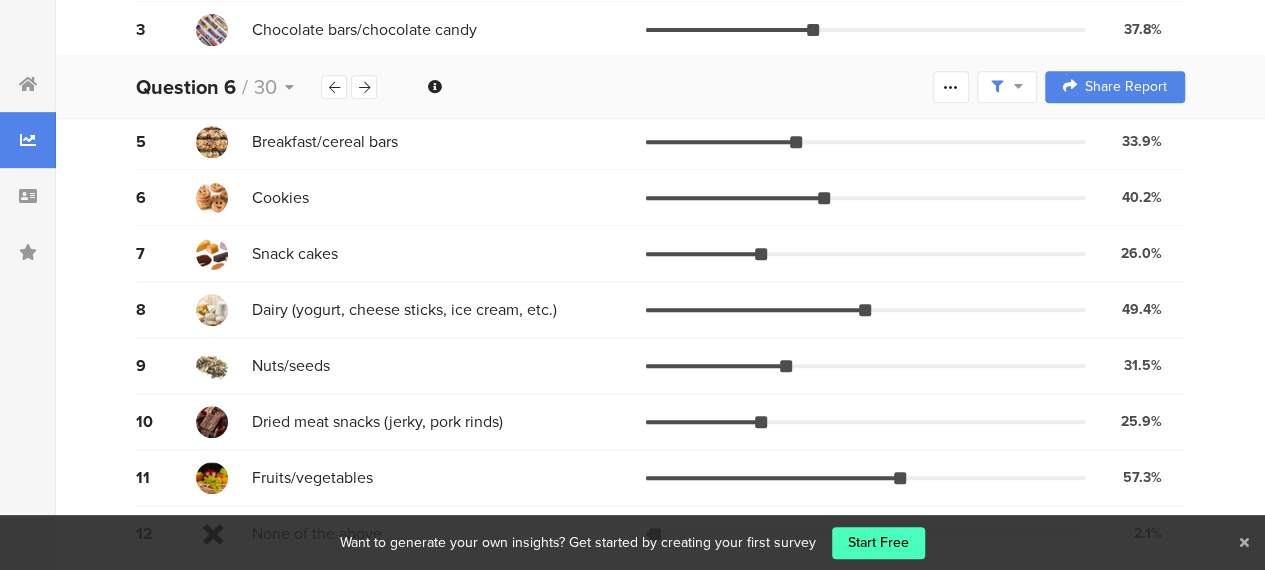 scroll, scrollTop: 423, scrollLeft: 0, axis: vertical 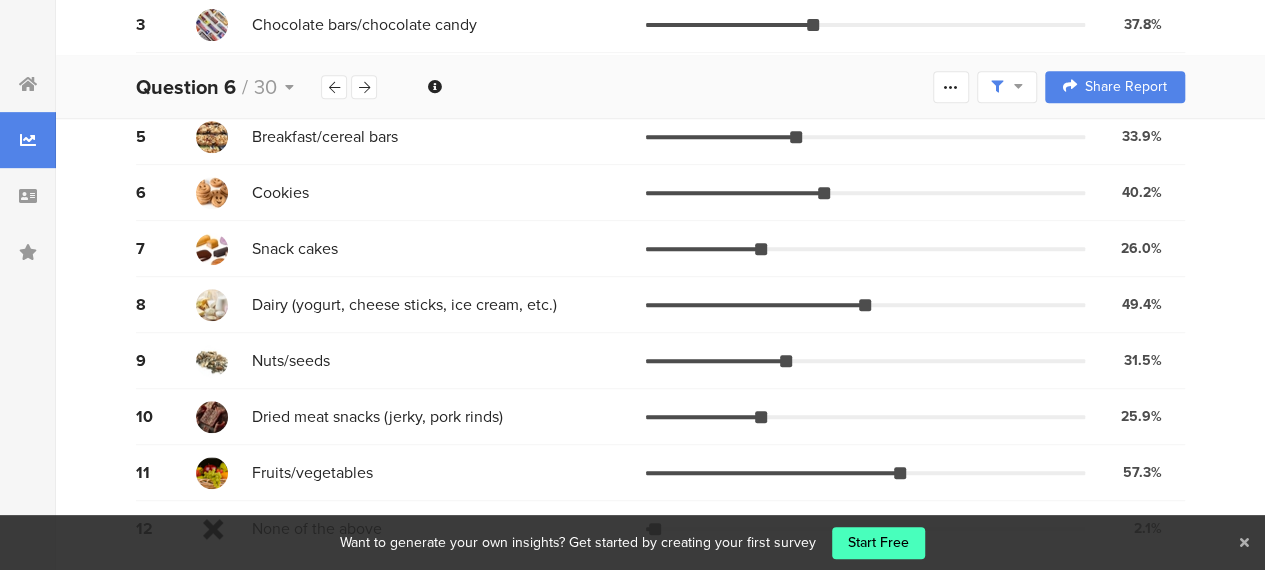 click on "Fruits/vegetables" at bounding box center (421, 473) 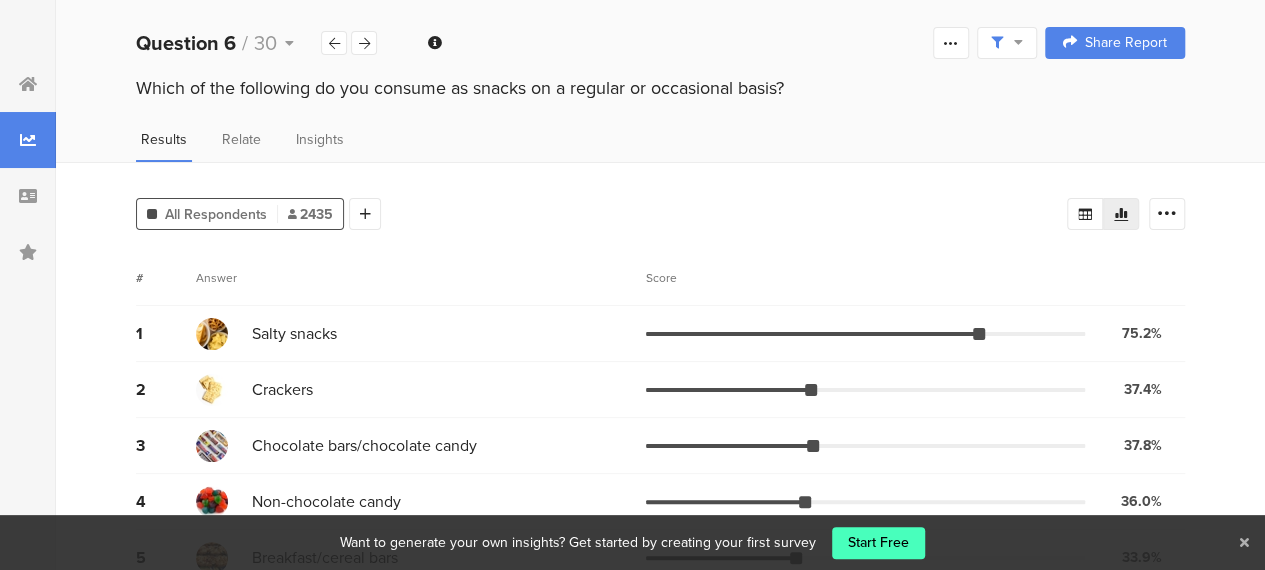 scroll, scrollTop: 0, scrollLeft: 0, axis: both 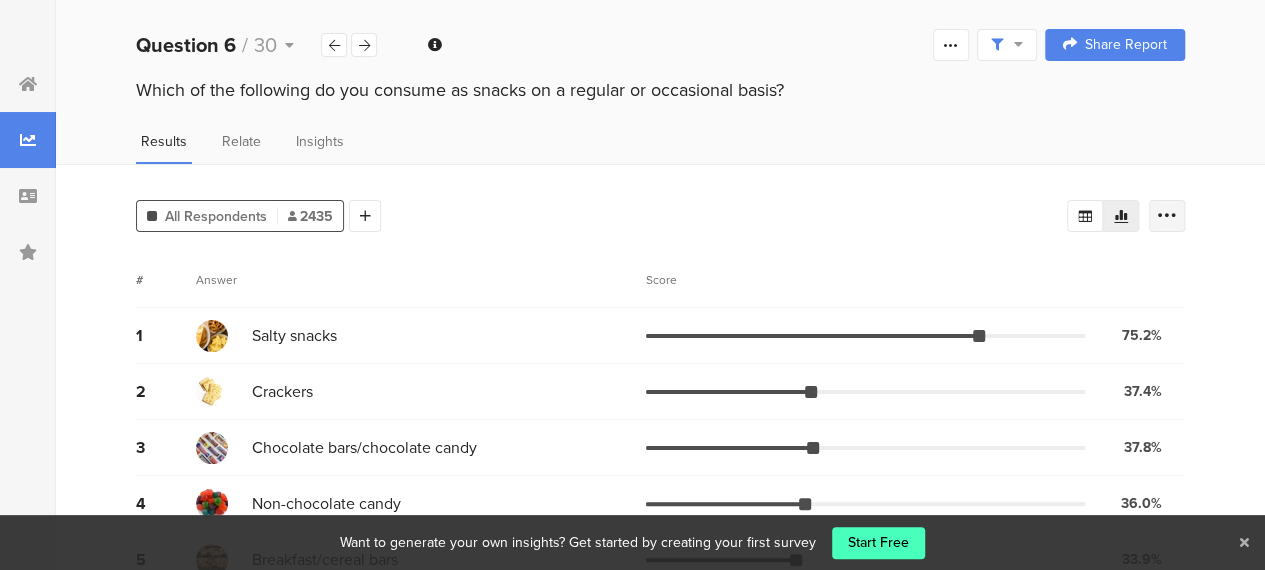 click at bounding box center [1167, 216] 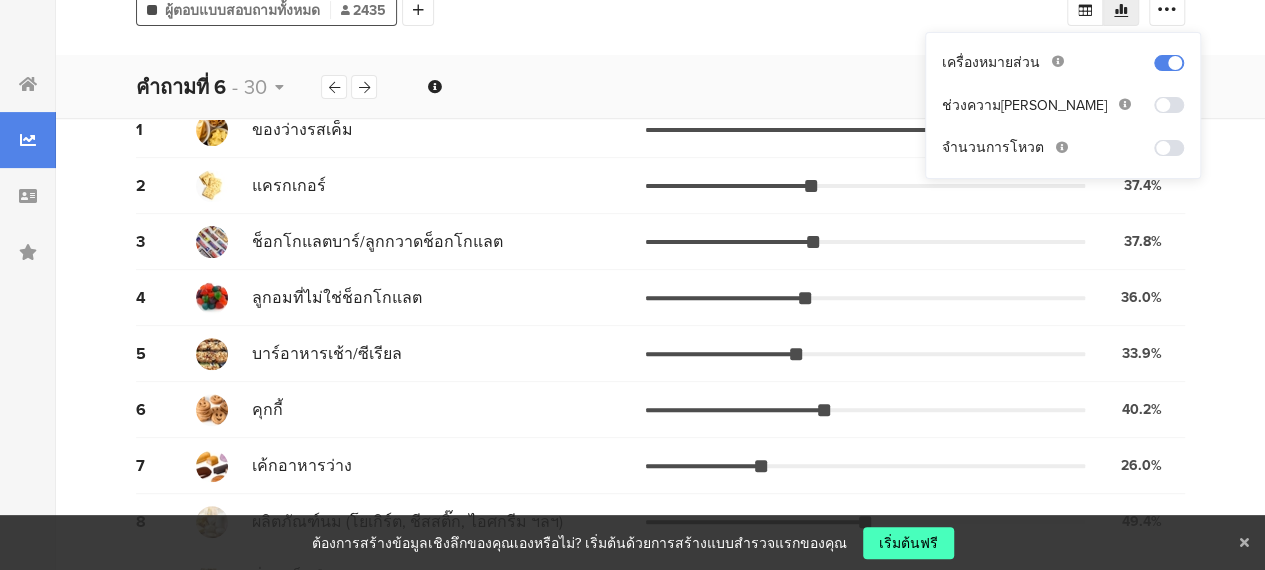 scroll, scrollTop: 100, scrollLeft: 0, axis: vertical 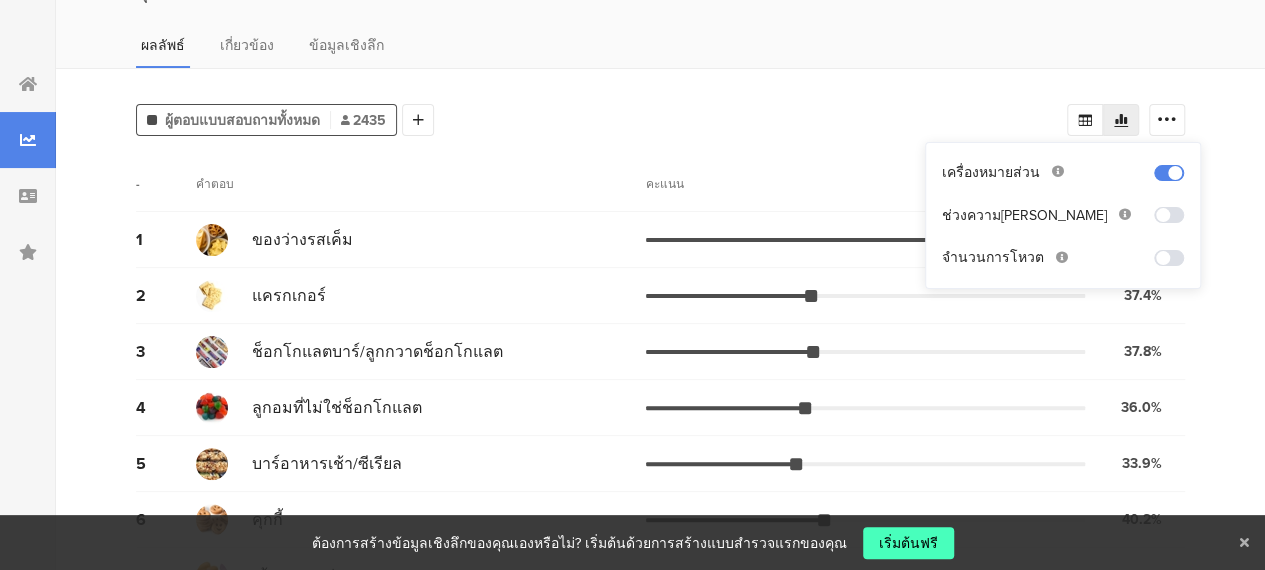 click on "จำนวนการโหวต" at bounding box center (993, 257) 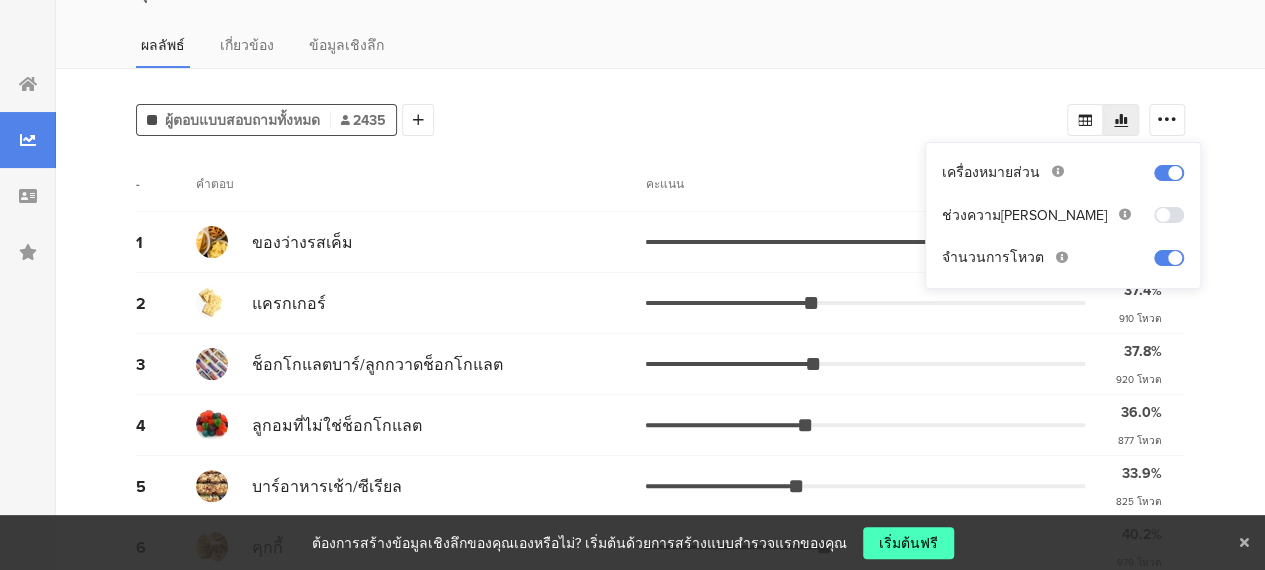 click at bounding box center (1169, 258) 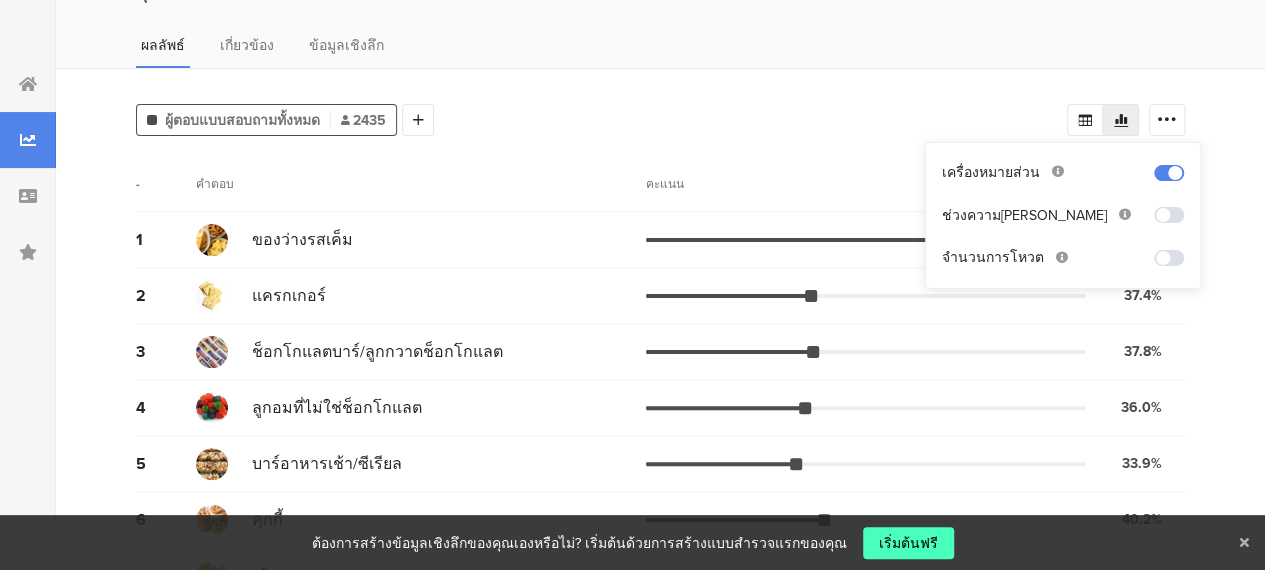 click at bounding box center [1169, 215] 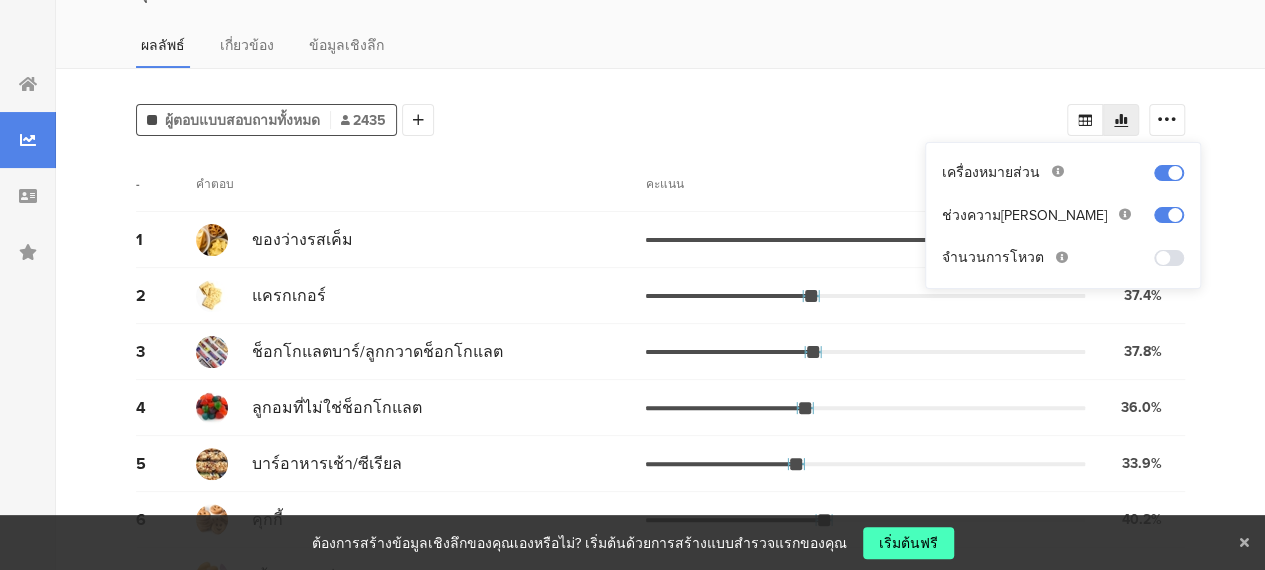 click at bounding box center (1169, 215) 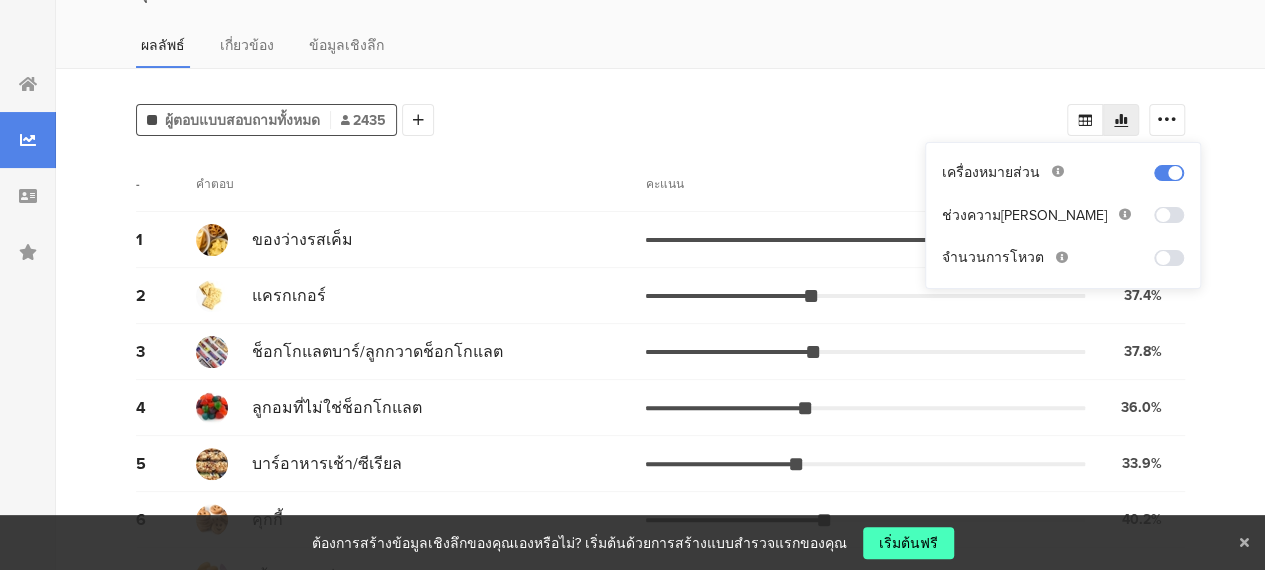 click on "คะแนน" at bounding box center [915, 183] 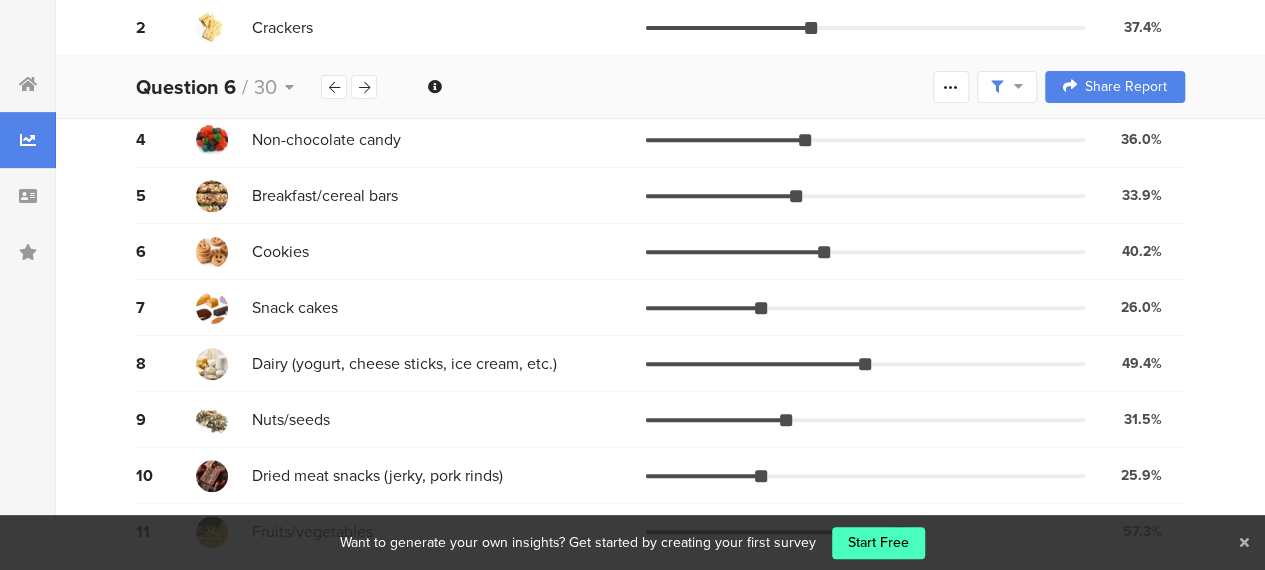 scroll, scrollTop: 423, scrollLeft: 0, axis: vertical 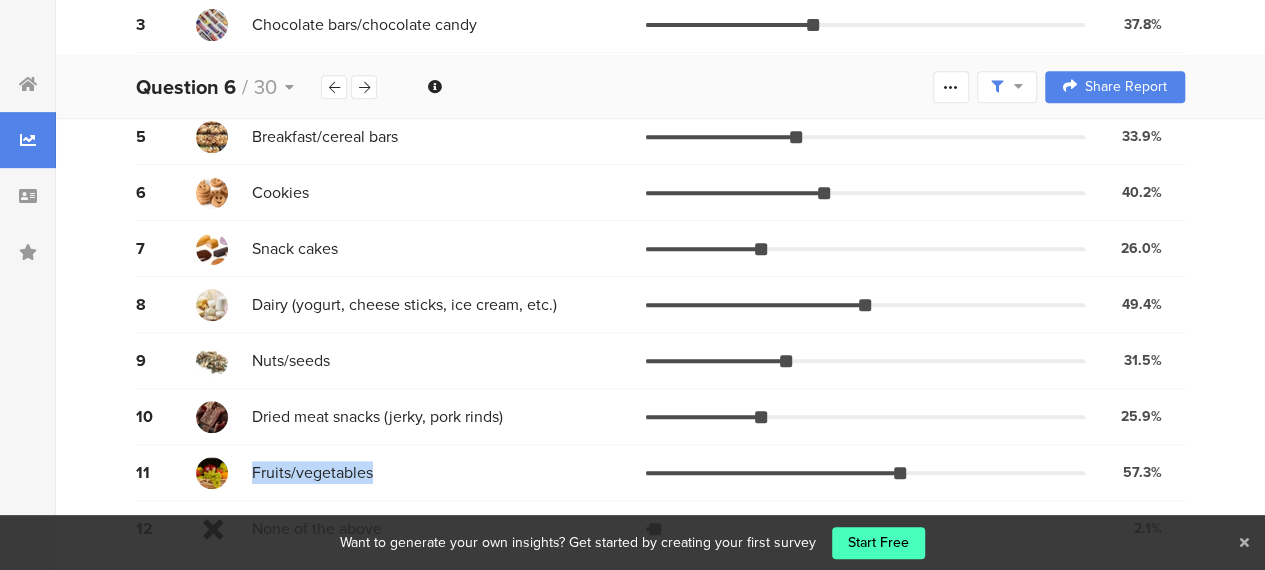drag, startPoint x: 407, startPoint y: 473, endPoint x: 254, endPoint y: 463, distance: 153.32645 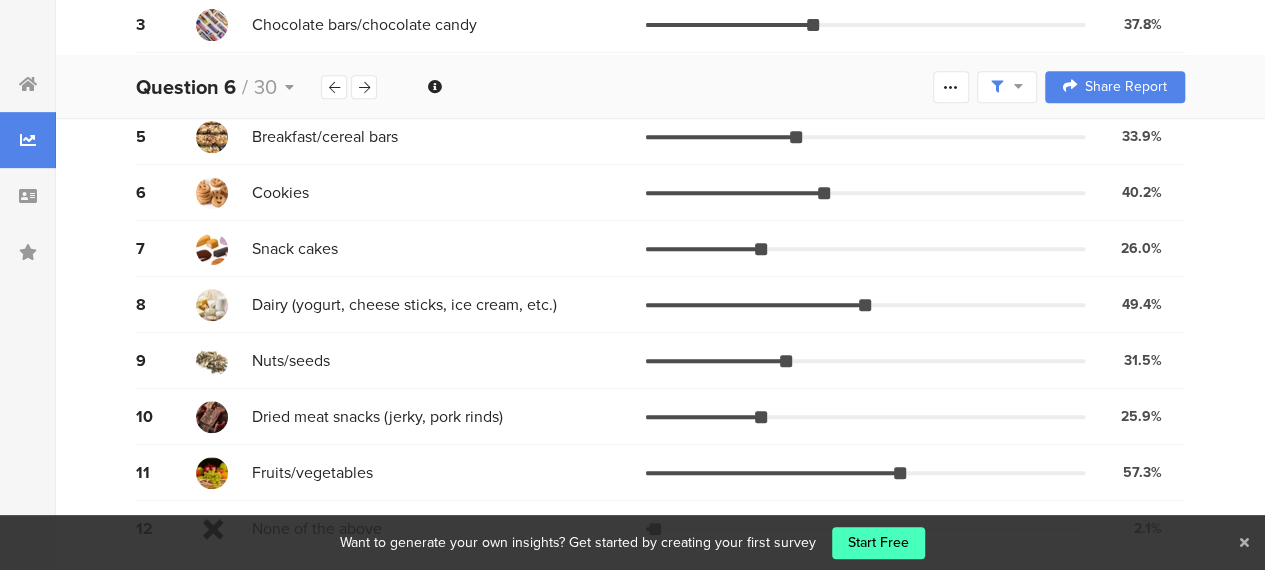 click on "Want to generate your own insights?   Get started by creating your first survey   Start Free" at bounding box center [632, 542] 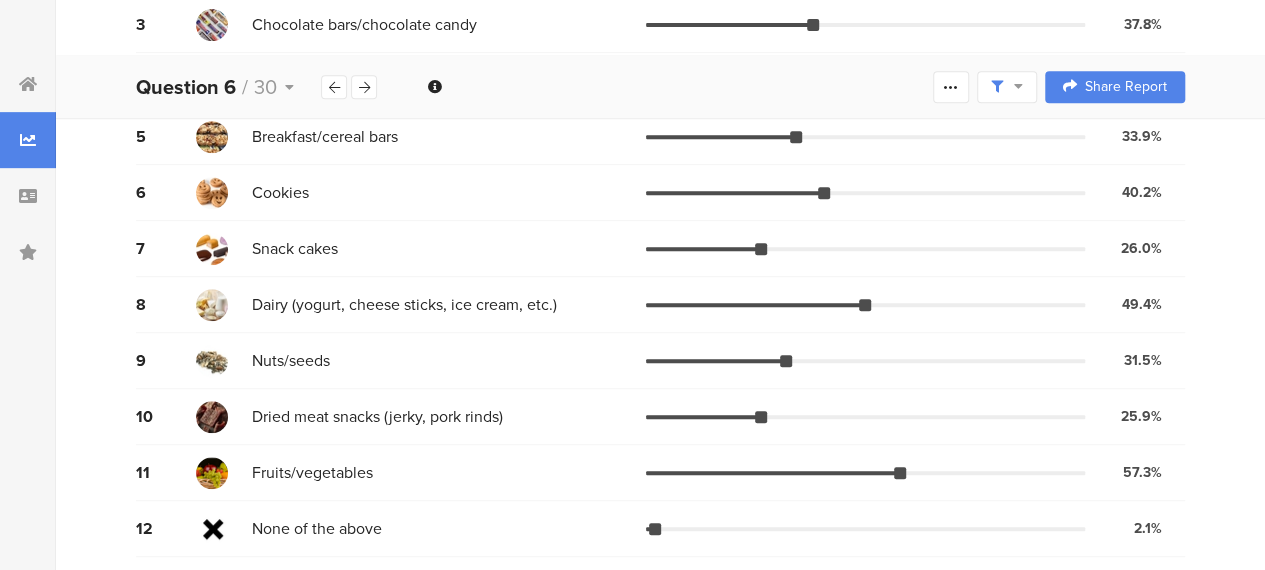 click on "Fruits/vegetables" at bounding box center (421, 473) 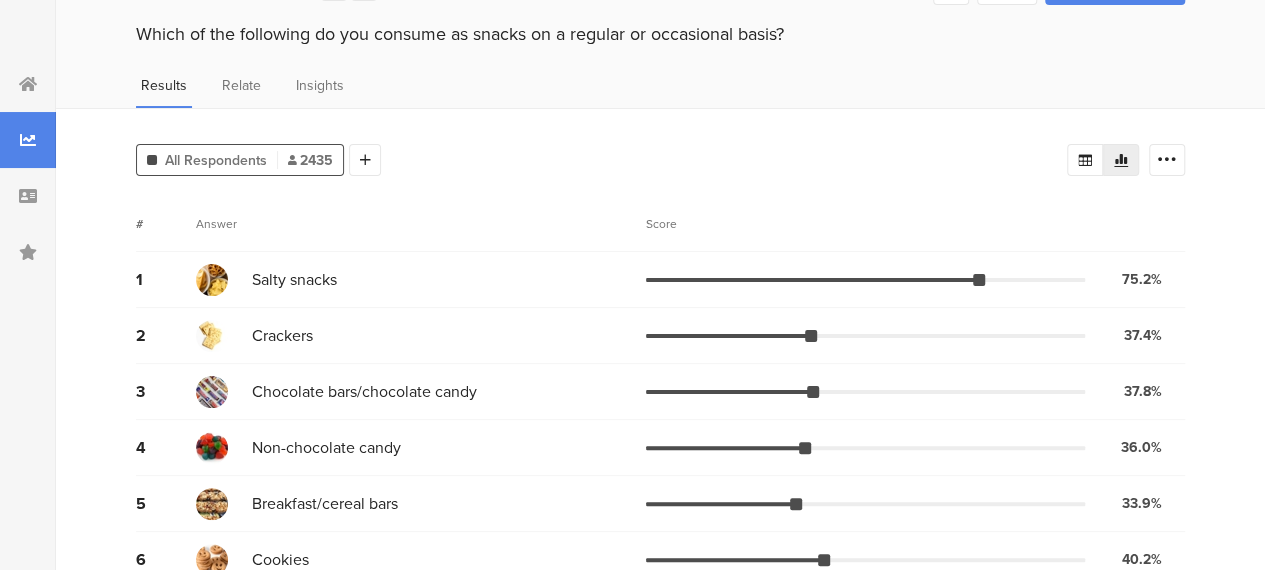 scroll, scrollTop: 0, scrollLeft: 0, axis: both 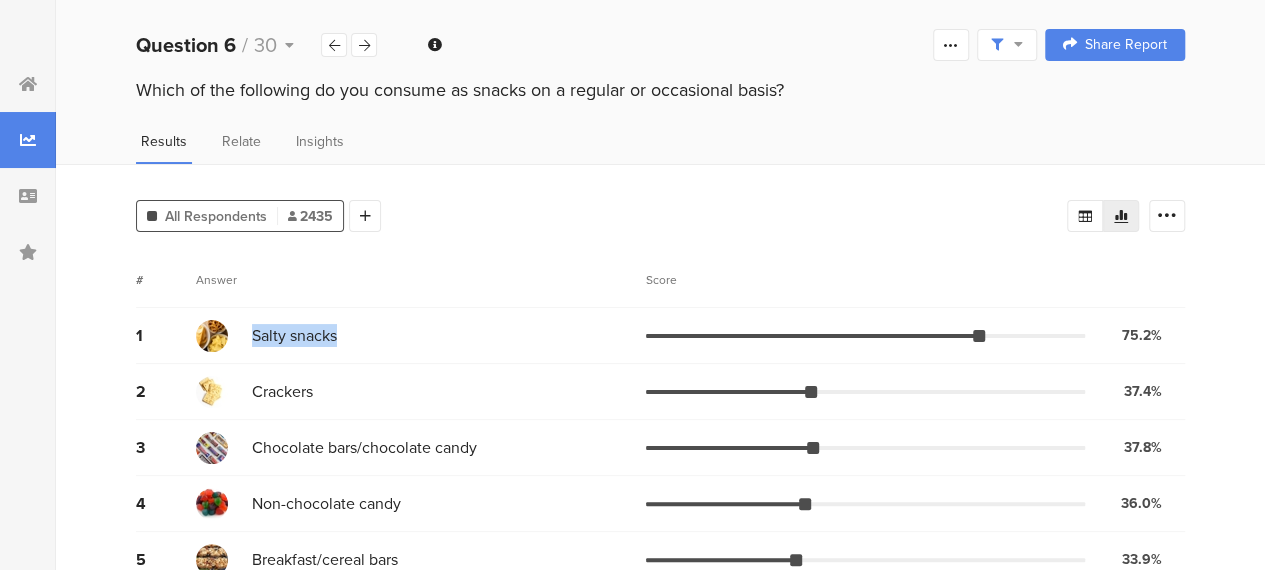 drag, startPoint x: 530, startPoint y: 323, endPoint x: 255, endPoint y: 333, distance: 275.18176 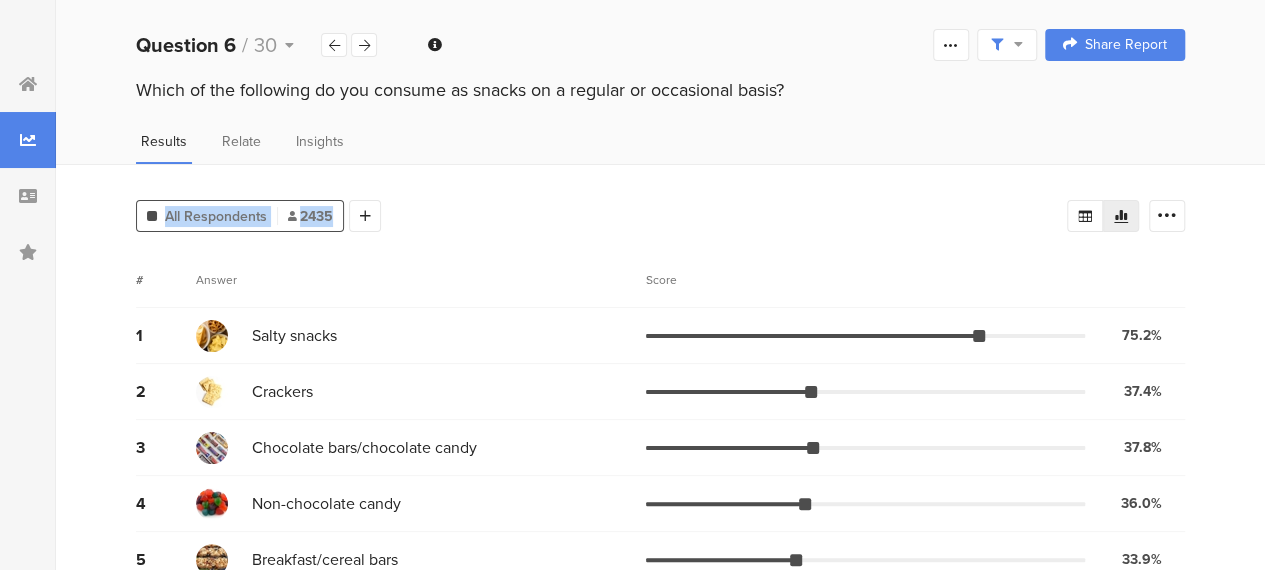 drag, startPoint x: 931, startPoint y: 147, endPoint x: 212, endPoint y: 151, distance: 719.0111 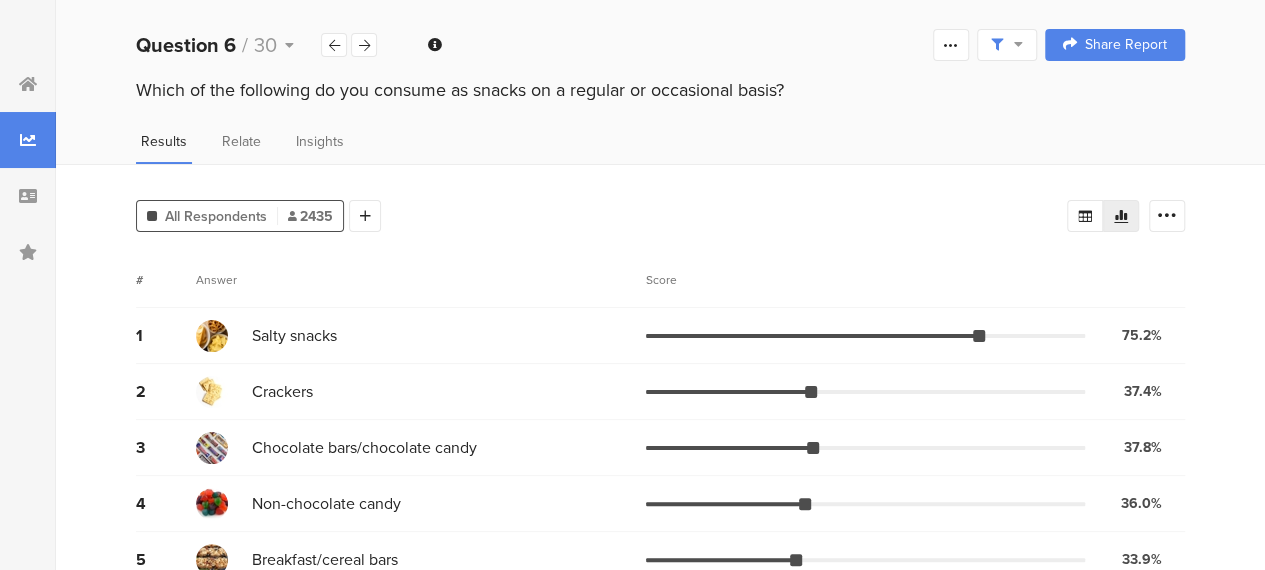 click on "Salty snacks" at bounding box center [421, 336] 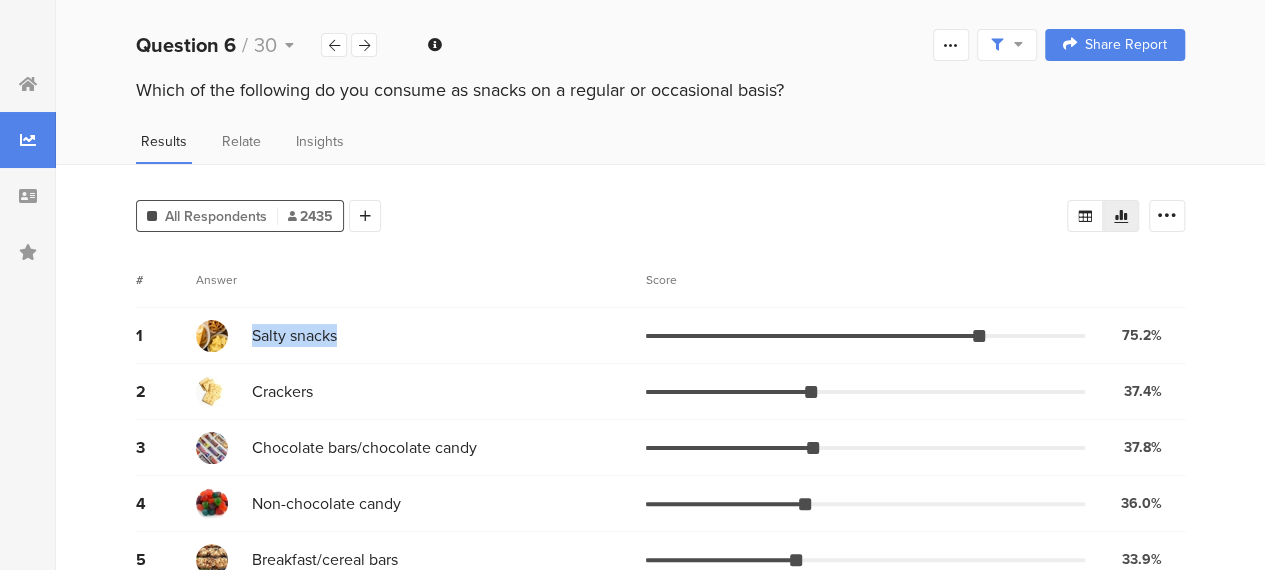 drag, startPoint x: 352, startPoint y: 309, endPoint x: 250, endPoint y: 325, distance: 103.24728 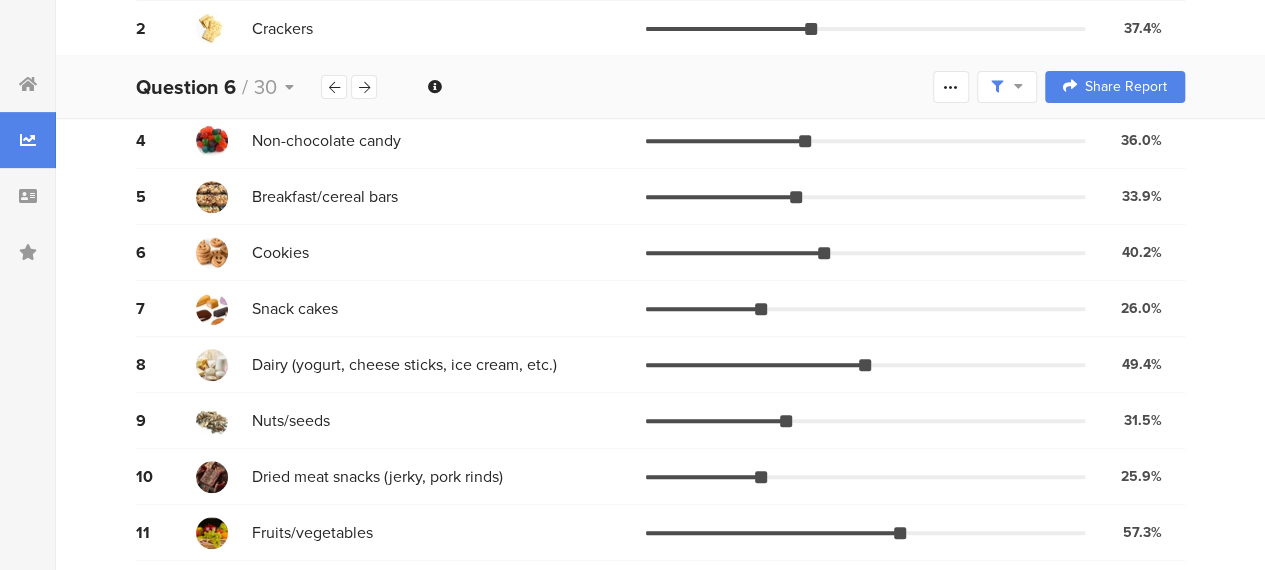 scroll, scrollTop: 423, scrollLeft: 0, axis: vertical 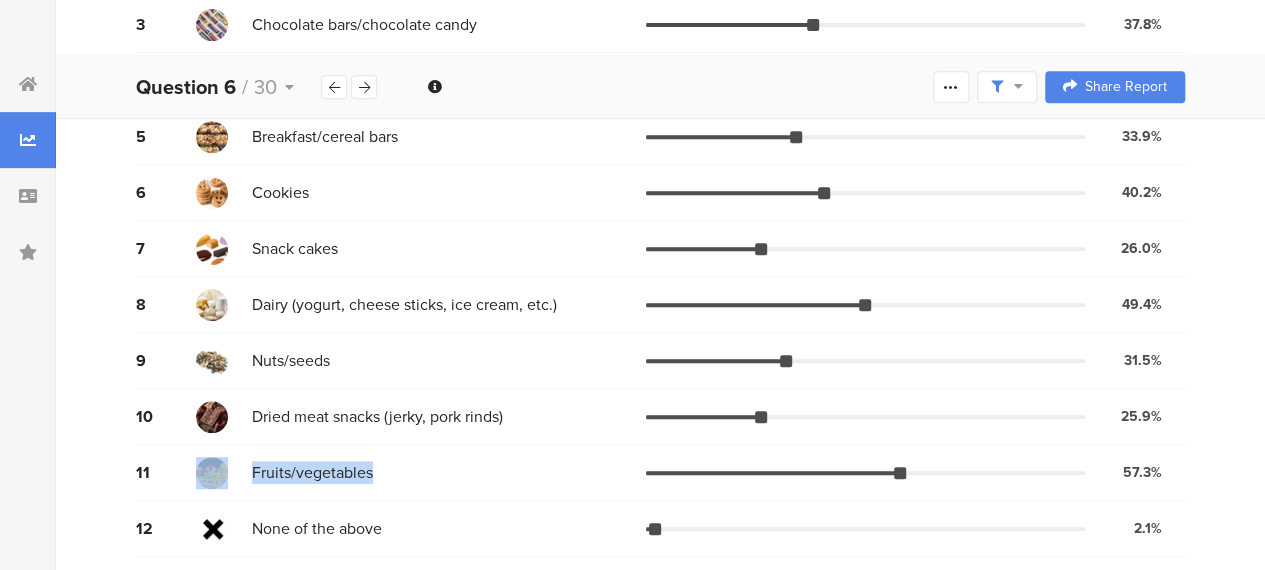 drag, startPoint x: 387, startPoint y: 472, endPoint x: 234, endPoint y: 476, distance: 153.05228 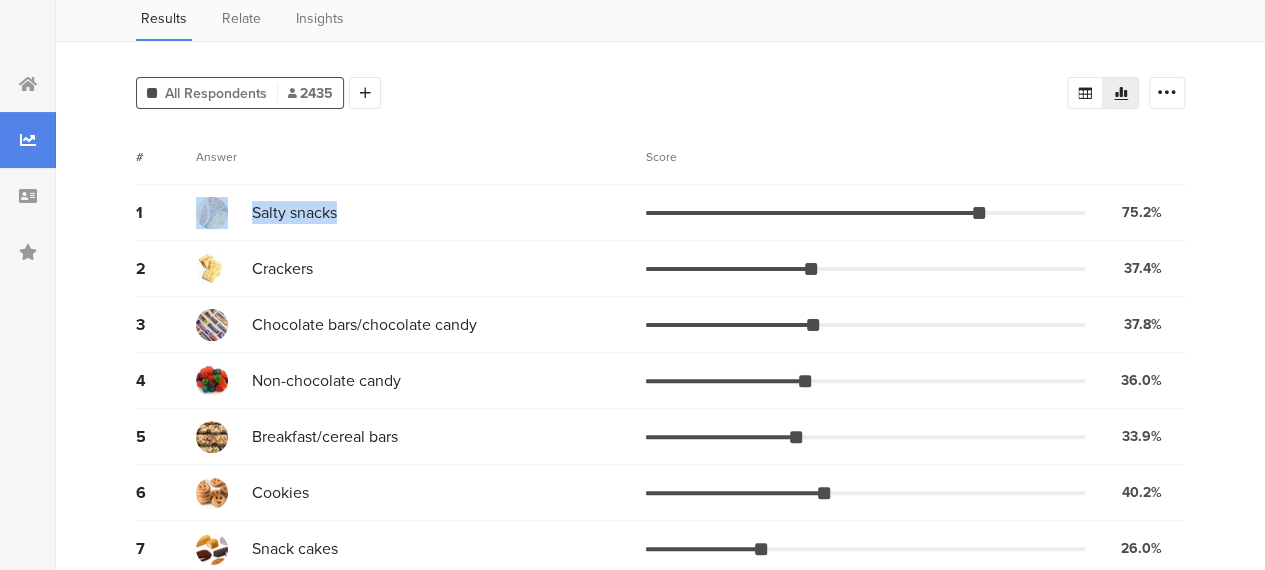 drag, startPoint x: 360, startPoint y: 207, endPoint x: 229, endPoint y: 204, distance: 131.03435 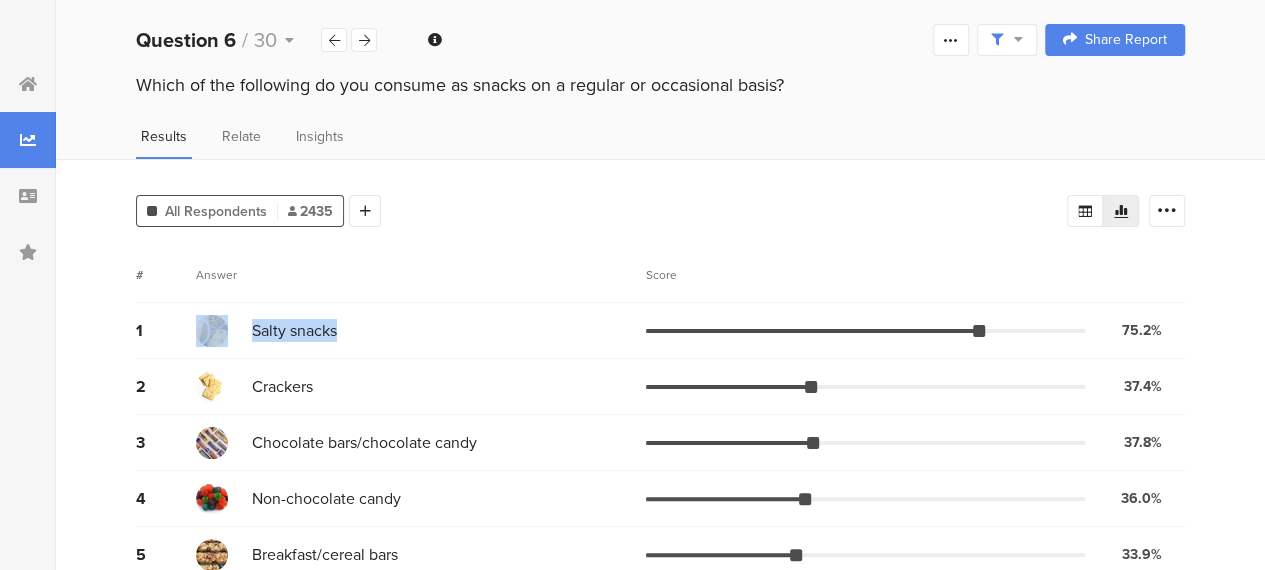 scroll, scrollTop: 0, scrollLeft: 0, axis: both 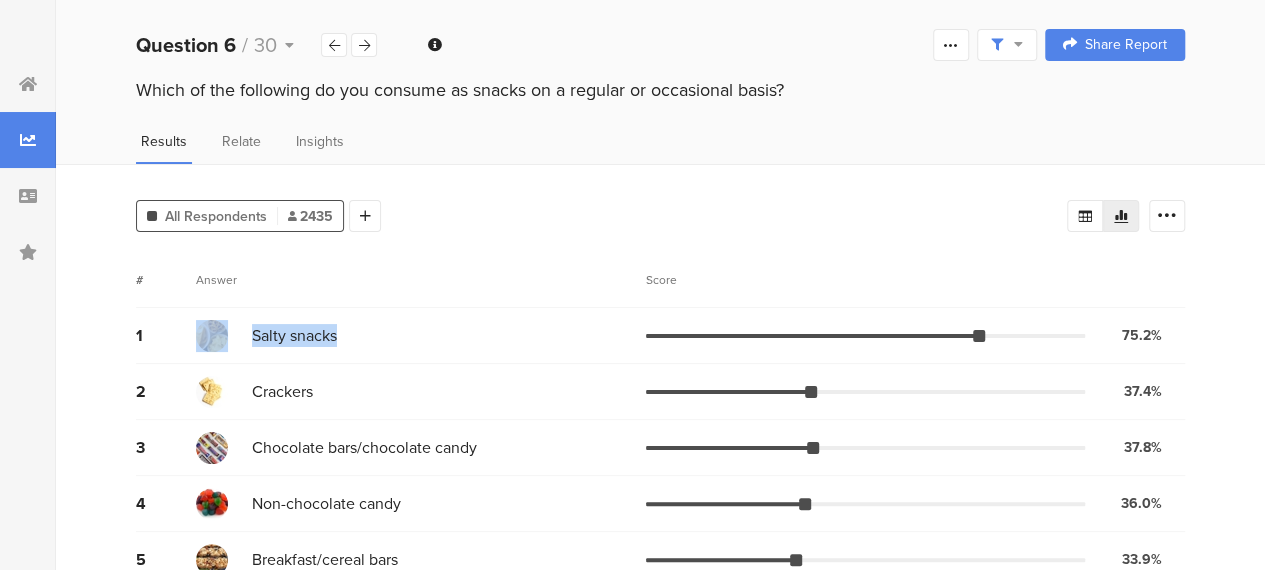 click on "Answer" at bounding box center (216, 280) 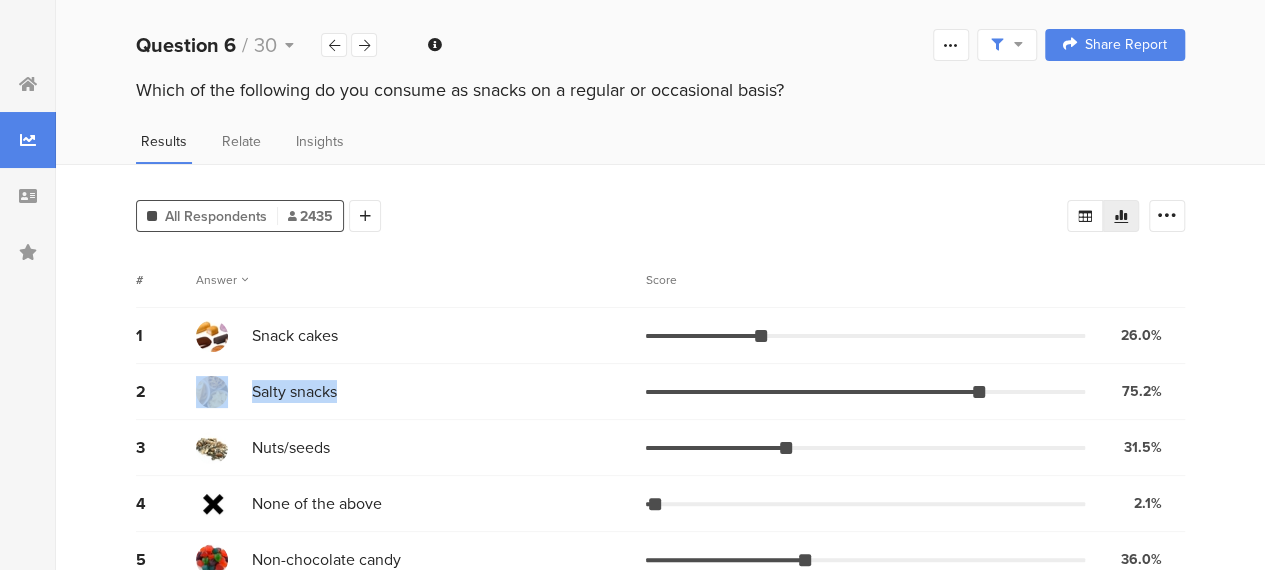 click on "Answer" at bounding box center (222, 280) 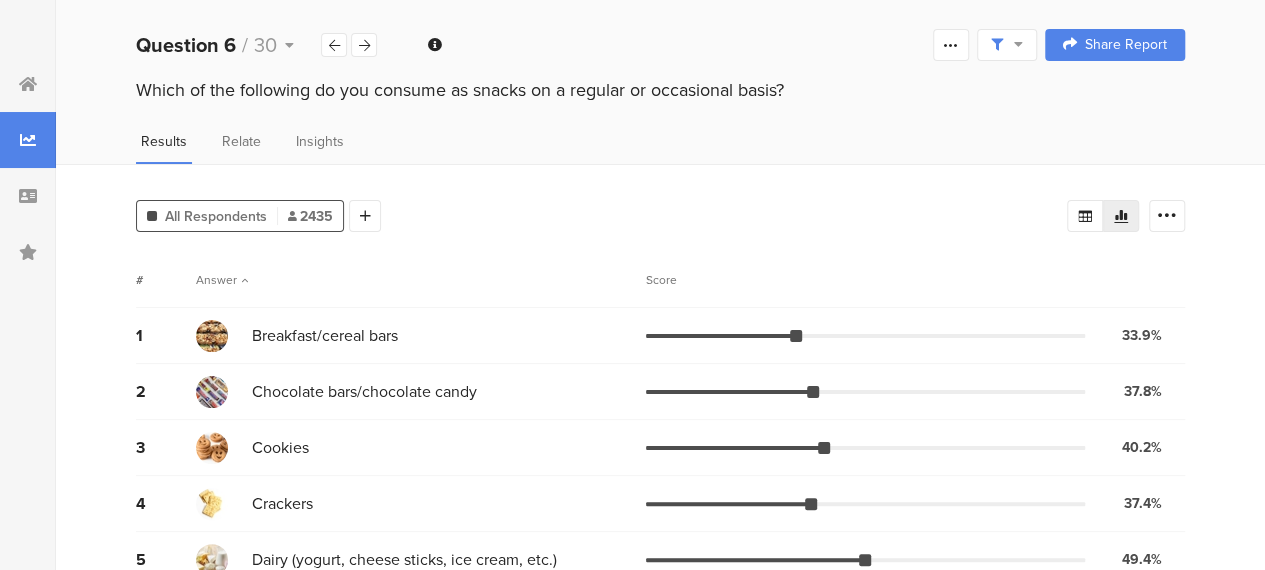 click on "Answer" at bounding box center [222, 280] 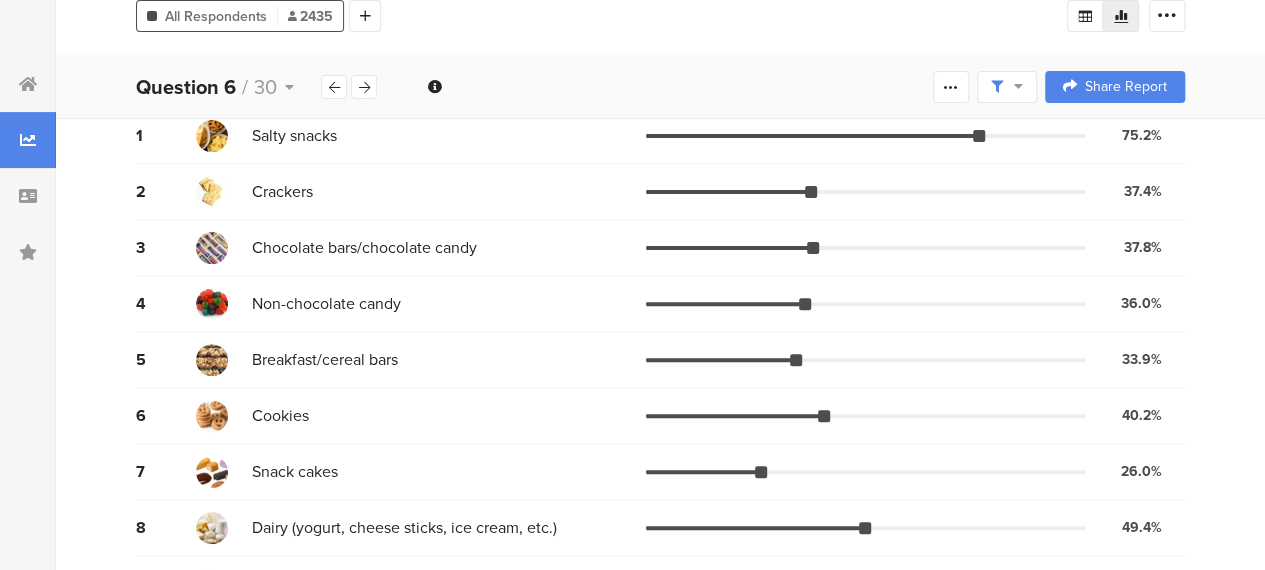 scroll, scrollTop: 0, scrollLeft: 0, axis: both 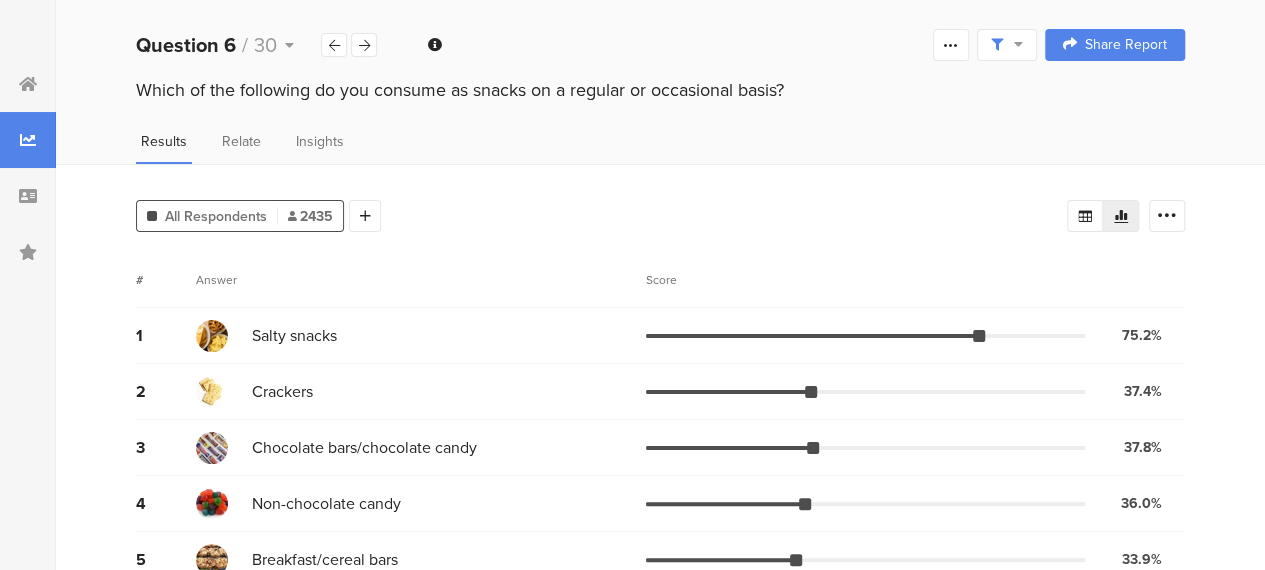 click on "All Respondents" at bounding box center (216, 216) 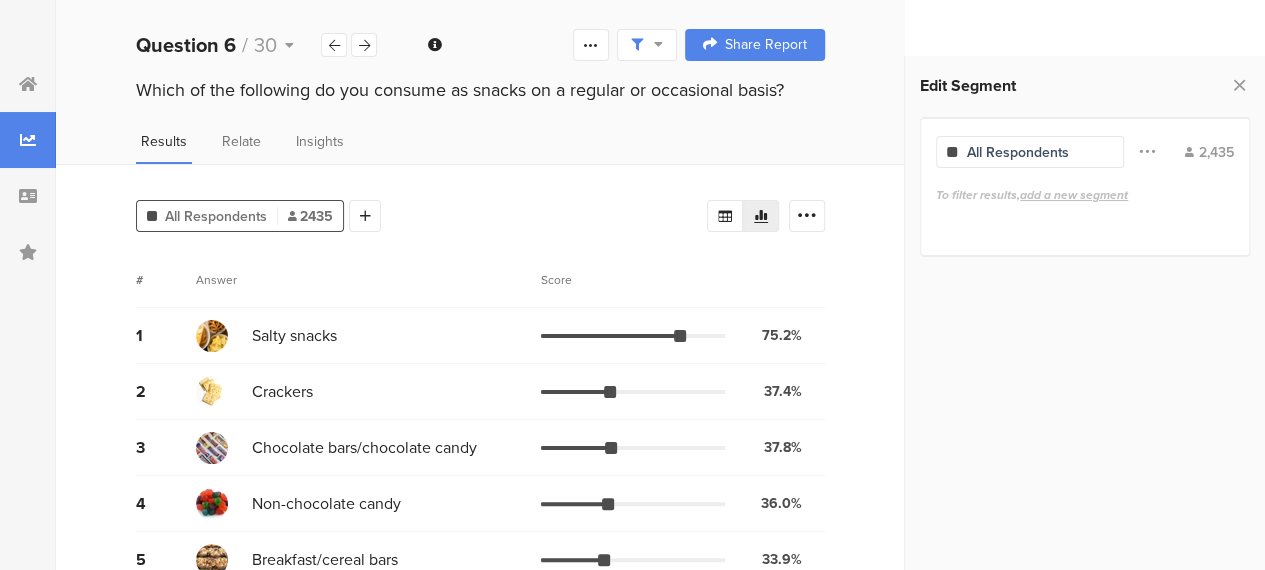 click on "All Respondents       2435" at bounding box center (240, 216) 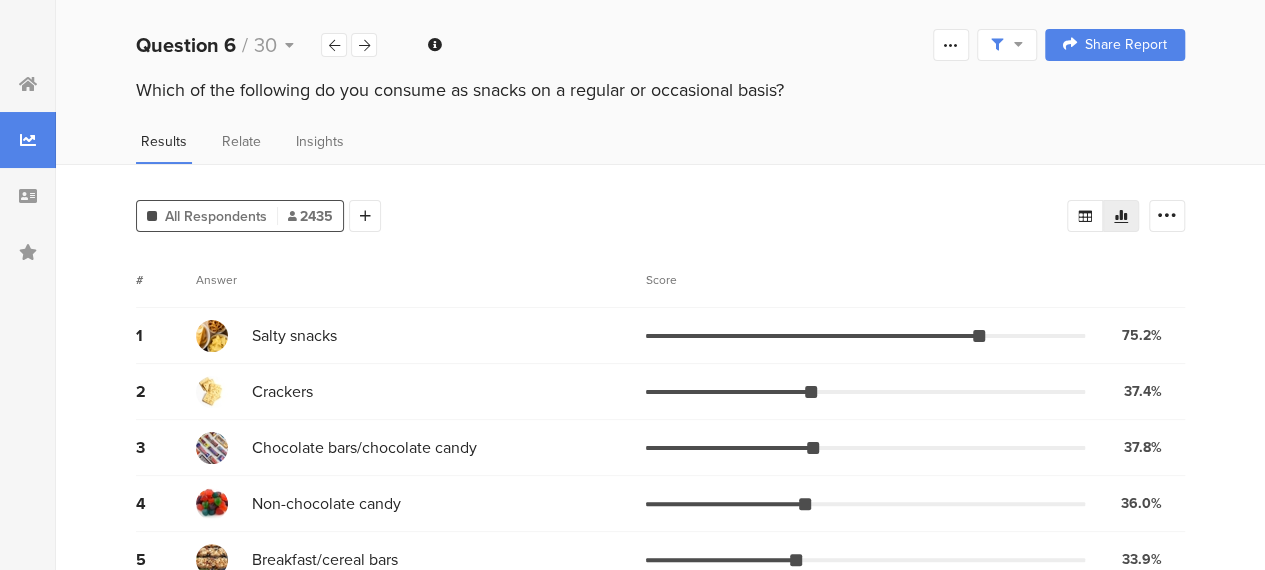 click 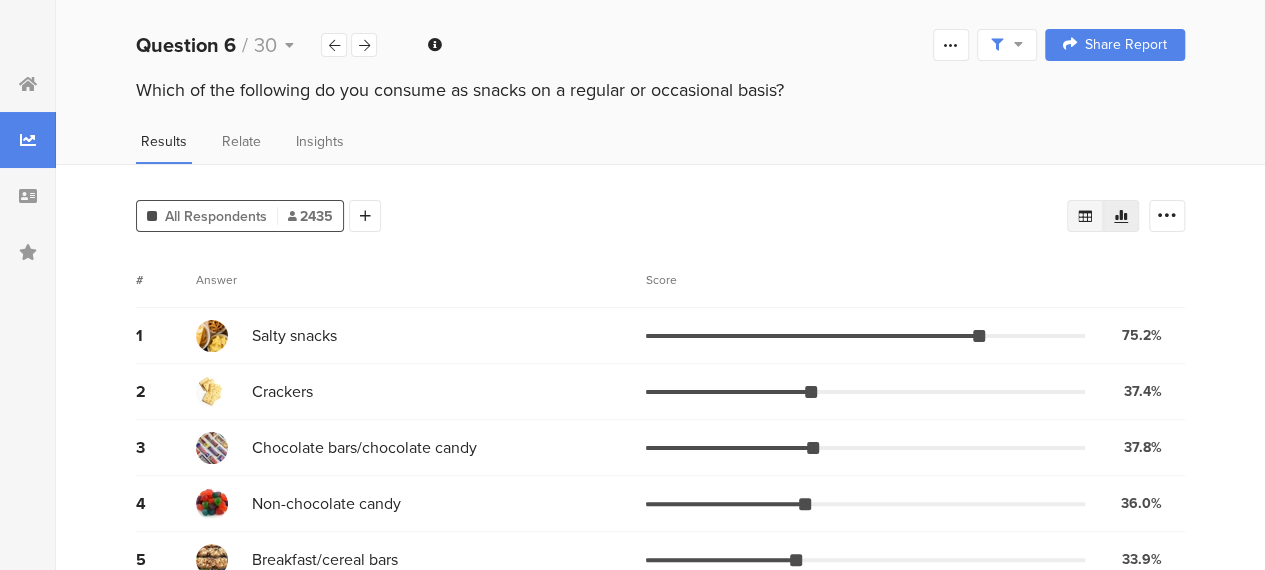 click 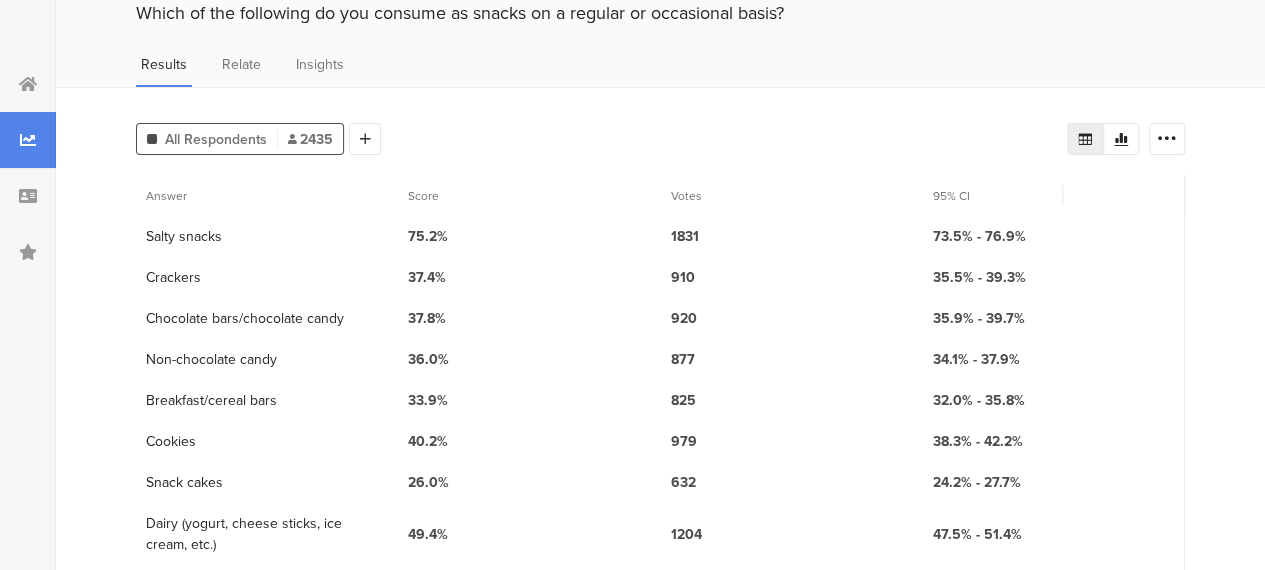 scroll, scrollTop: 262, scrollLeft: 0, axis: vertical 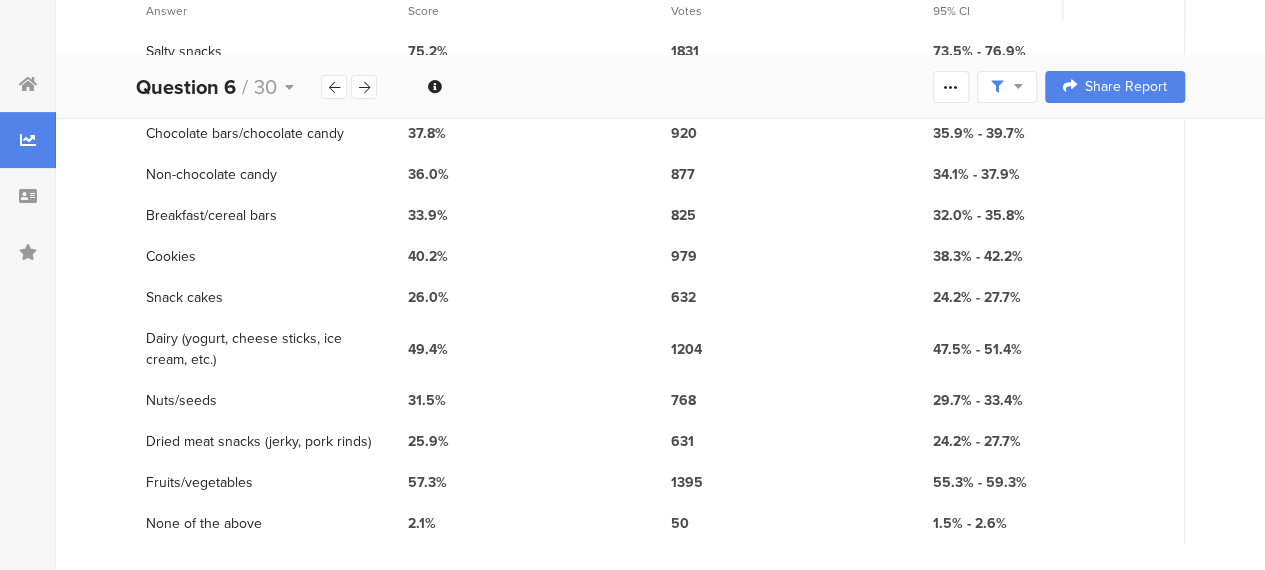 drag, startPoint x: 296, startPoint y: 474, endPoint x: 124, endPoint y: 474, distance: 172 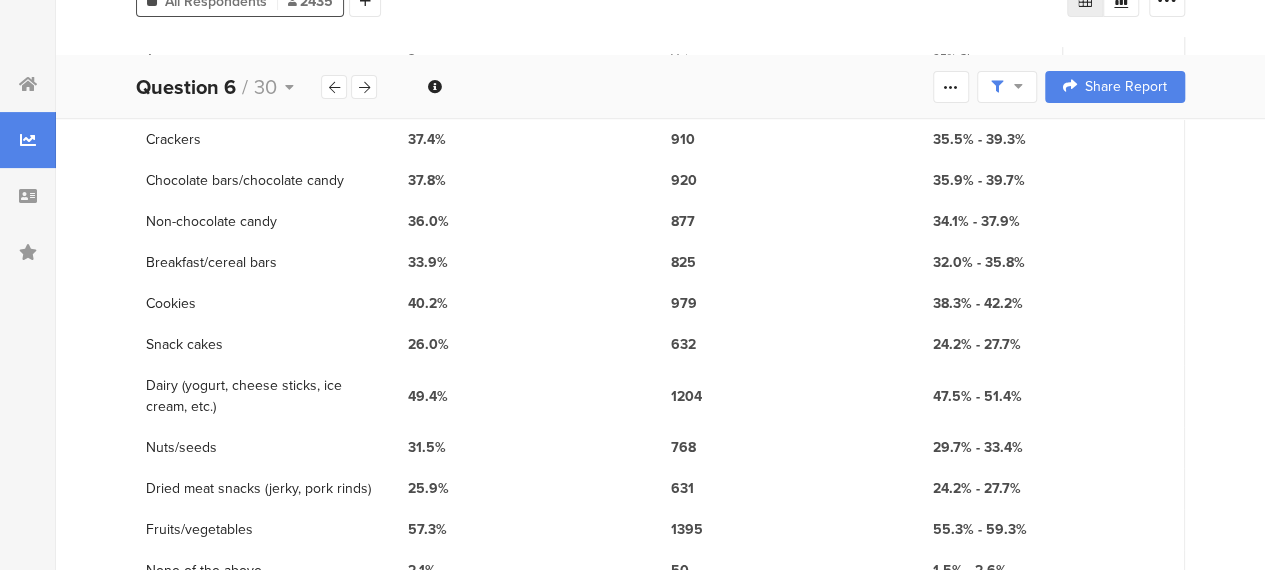 scroll, scrollTop: 262, scrollLeft: 0, axis: vertical 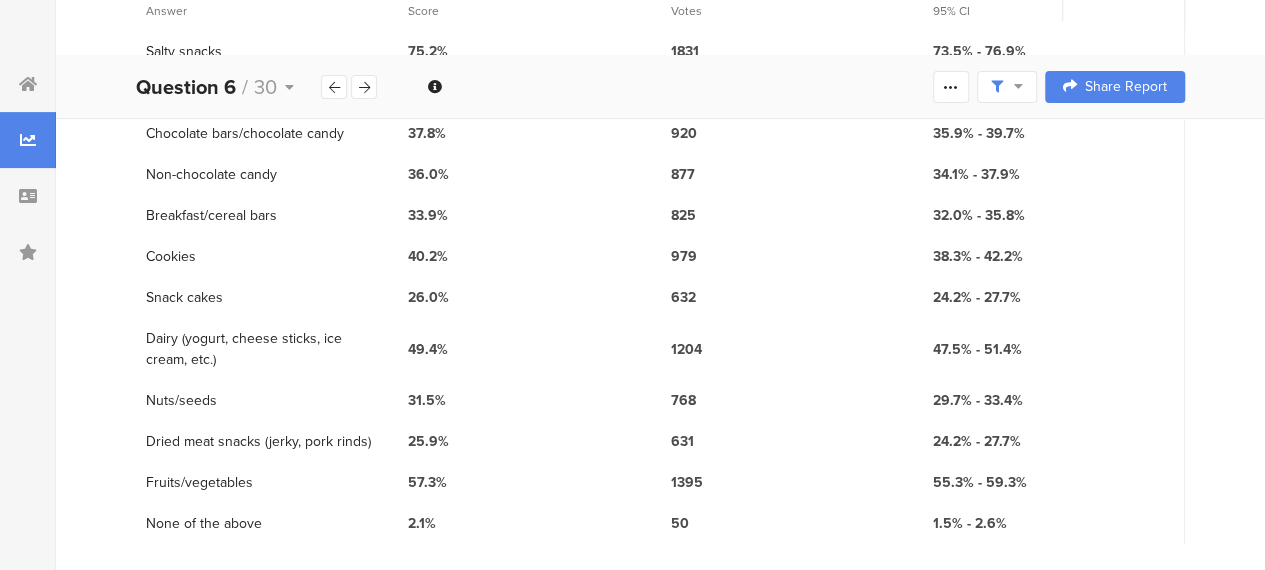 drag, startPoint x: 144, startPoint y: 328, endPoint x: 195, endPoint y: 346, distance: 54.08327 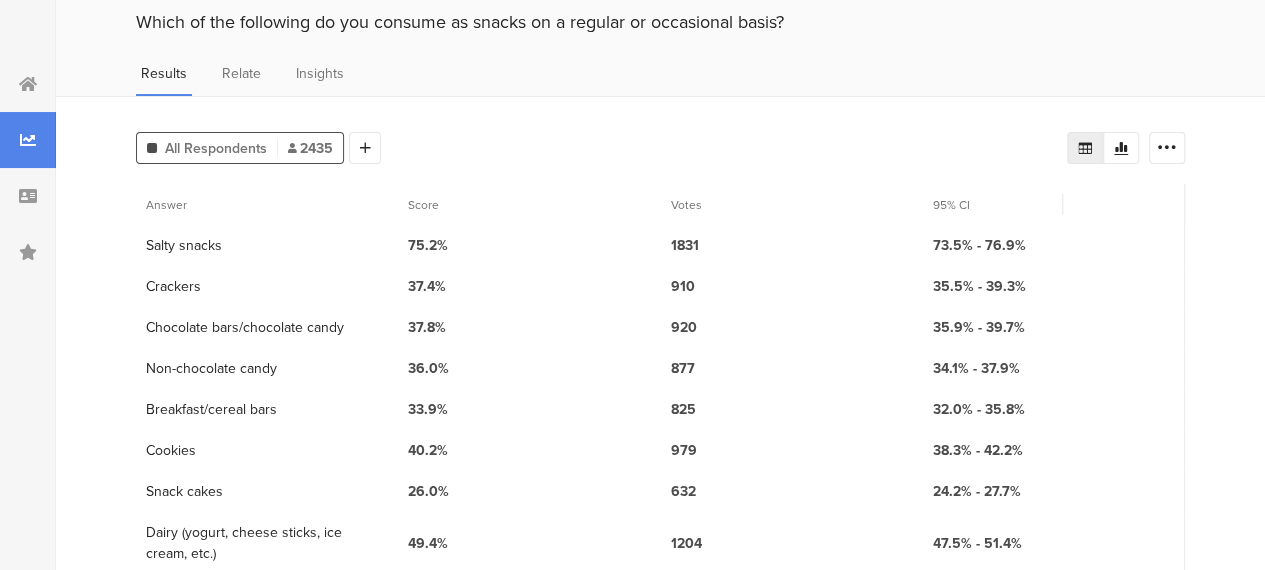 scroll, scrollTop: 100, scrollLeft: 0, axis: vertical 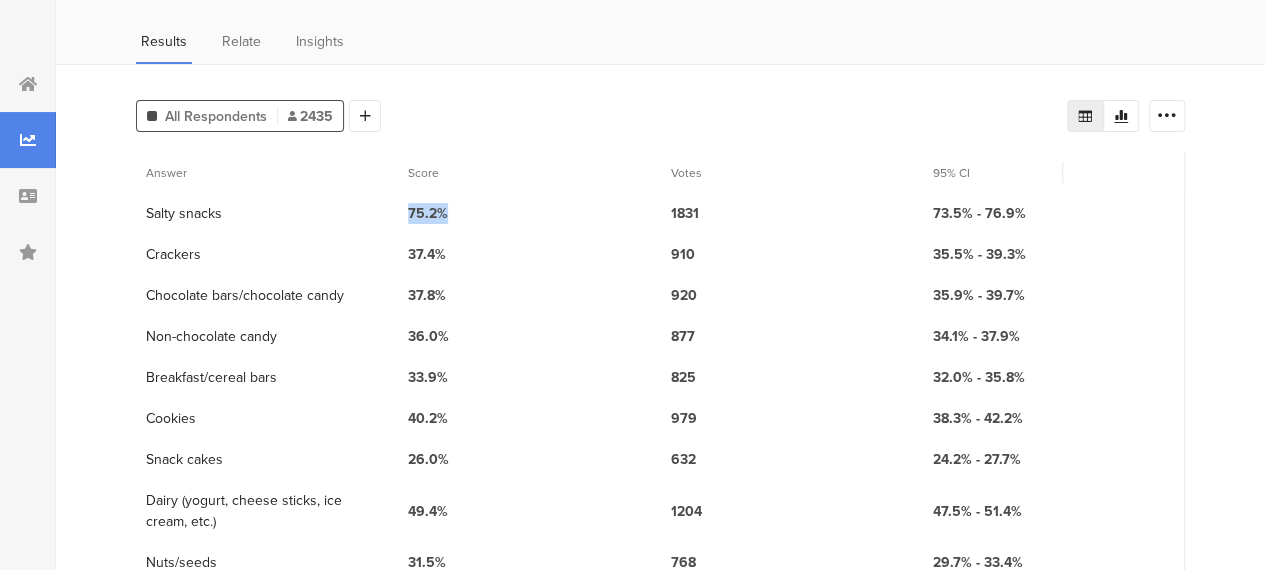 drag, startPoint x: 468, startPoint y: 209, endPoint x: 402, endPoint y: 204, distance: 66.189125 